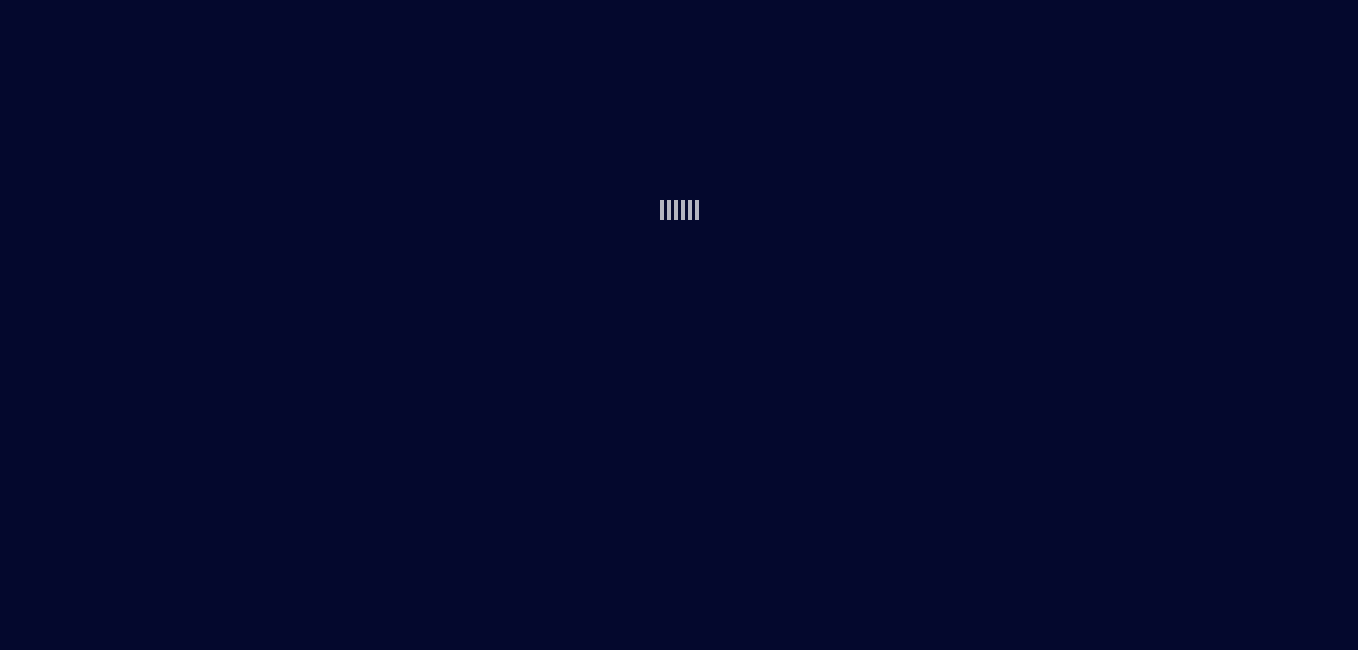 scroll, scrollTop: 0, scrollLeft: 0, axis: both 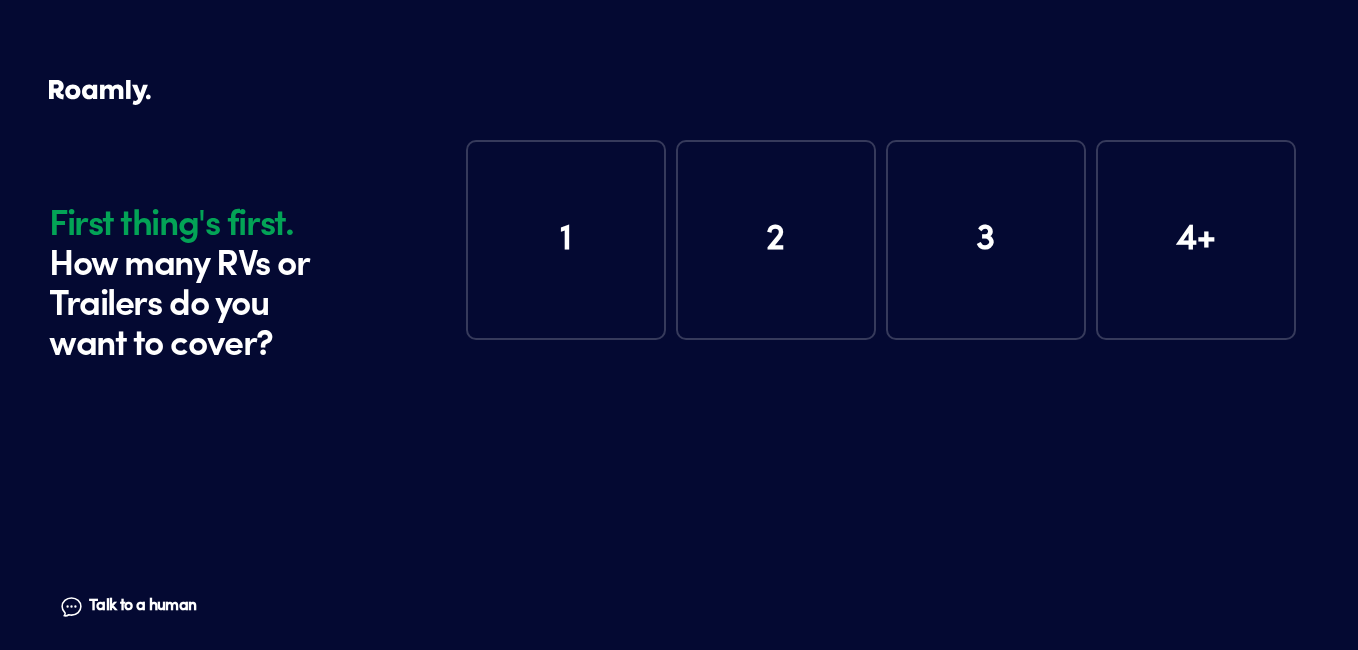 click on "1" at bounding box center [566, 240] 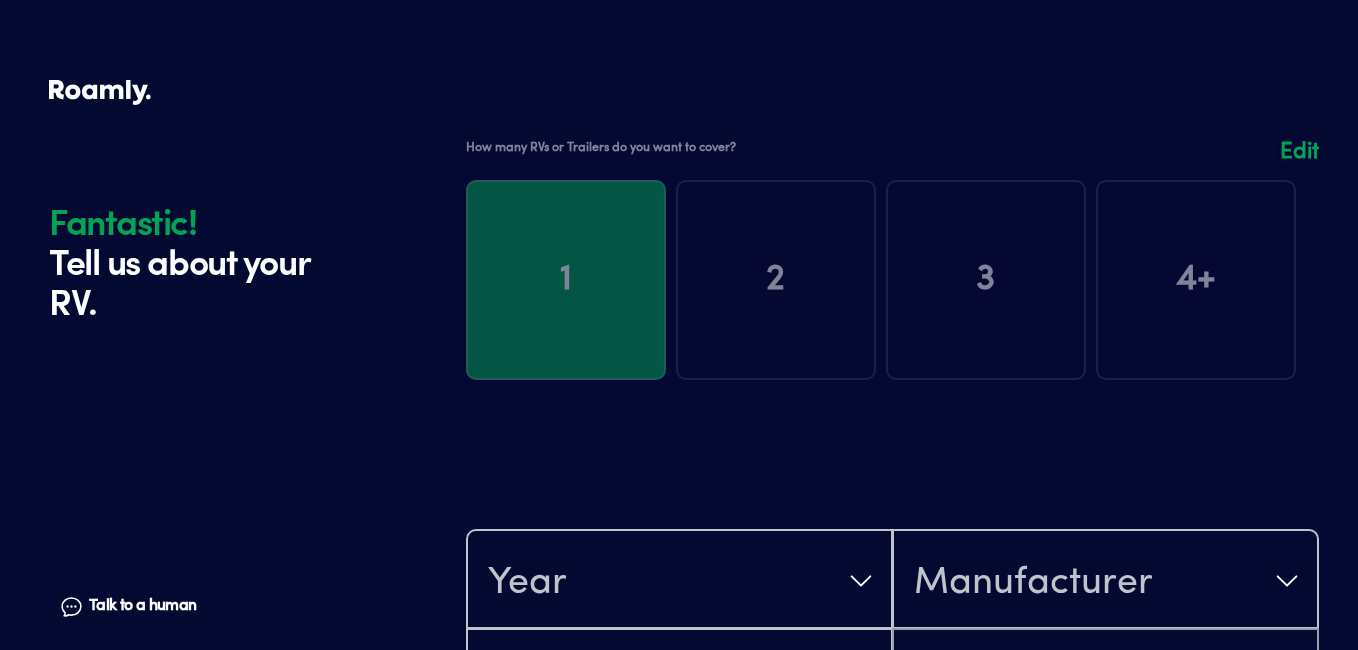 scroll, scrollTop: 390, scrollLeft: 0, axis: vertical 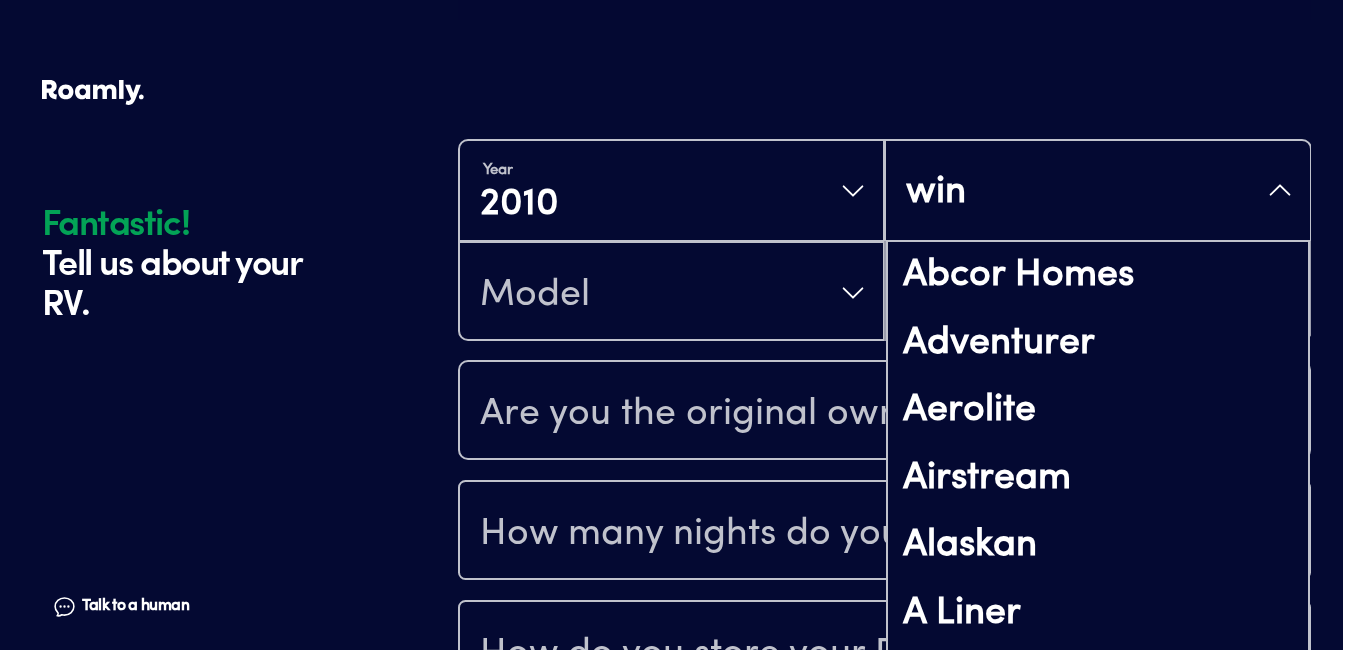 type on "[PERSON_NAME]" 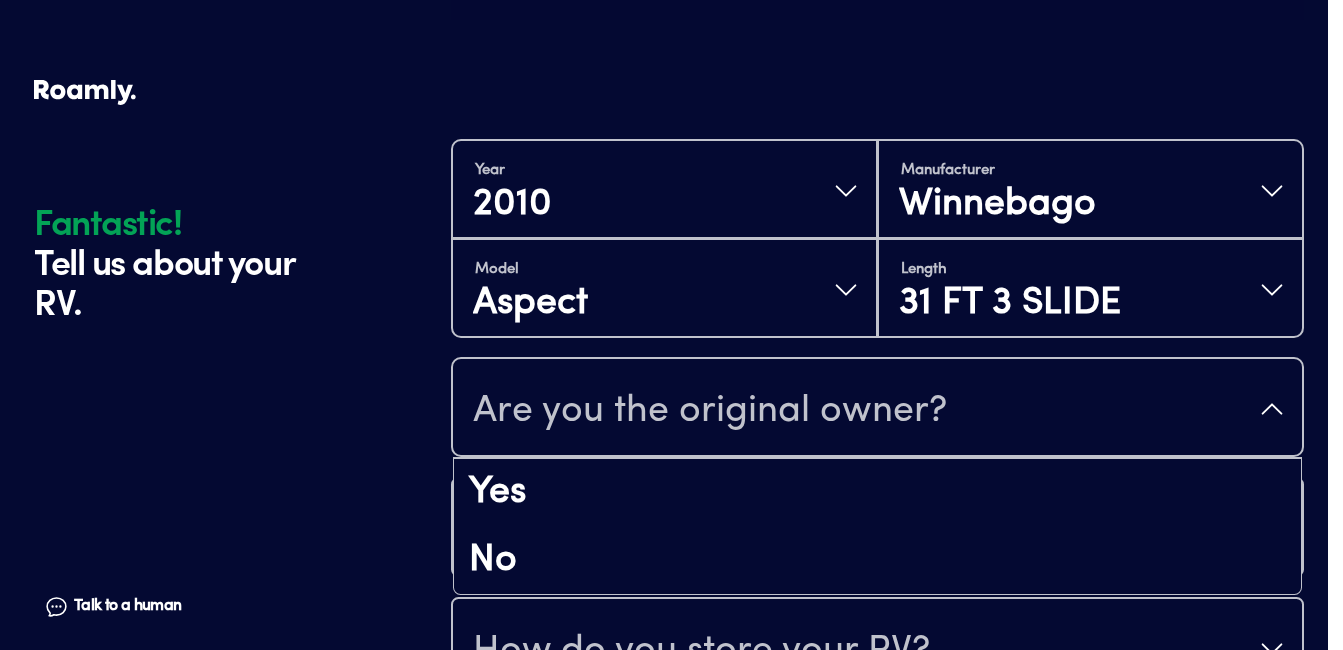click on "Are you the original owner?" at bounding box center [877, 409] 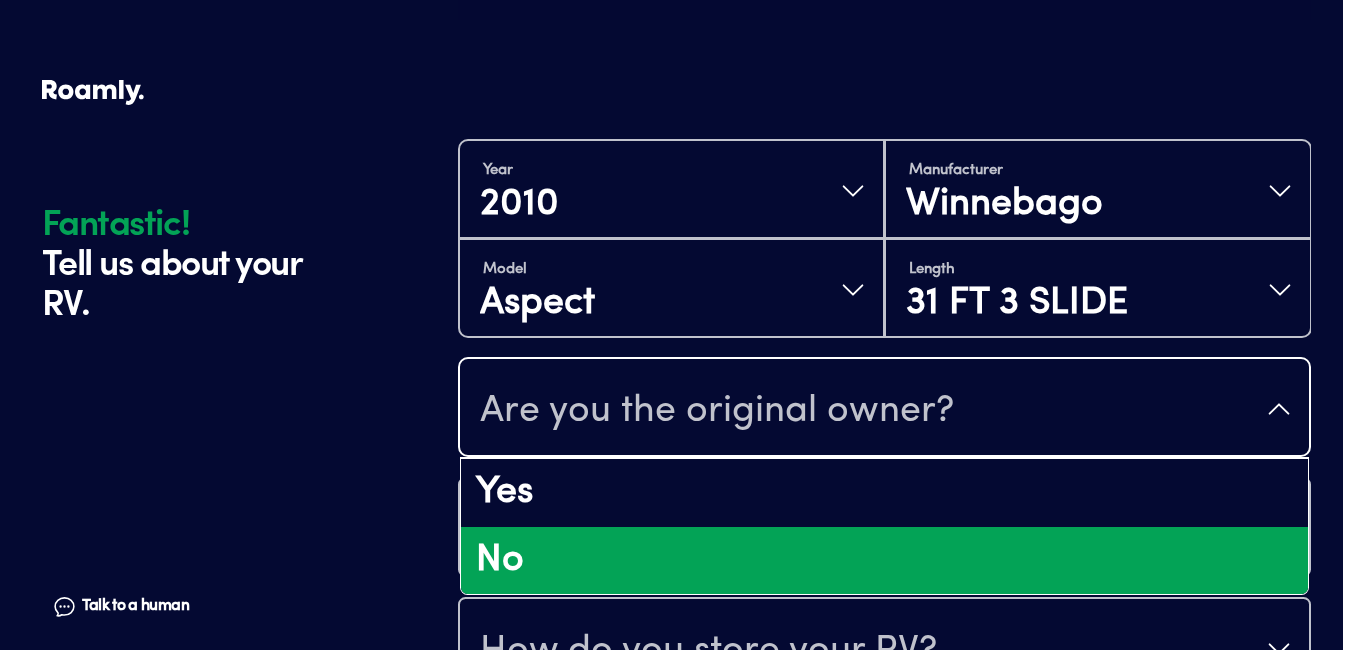 click on "No" at bounding box center (884, 561) 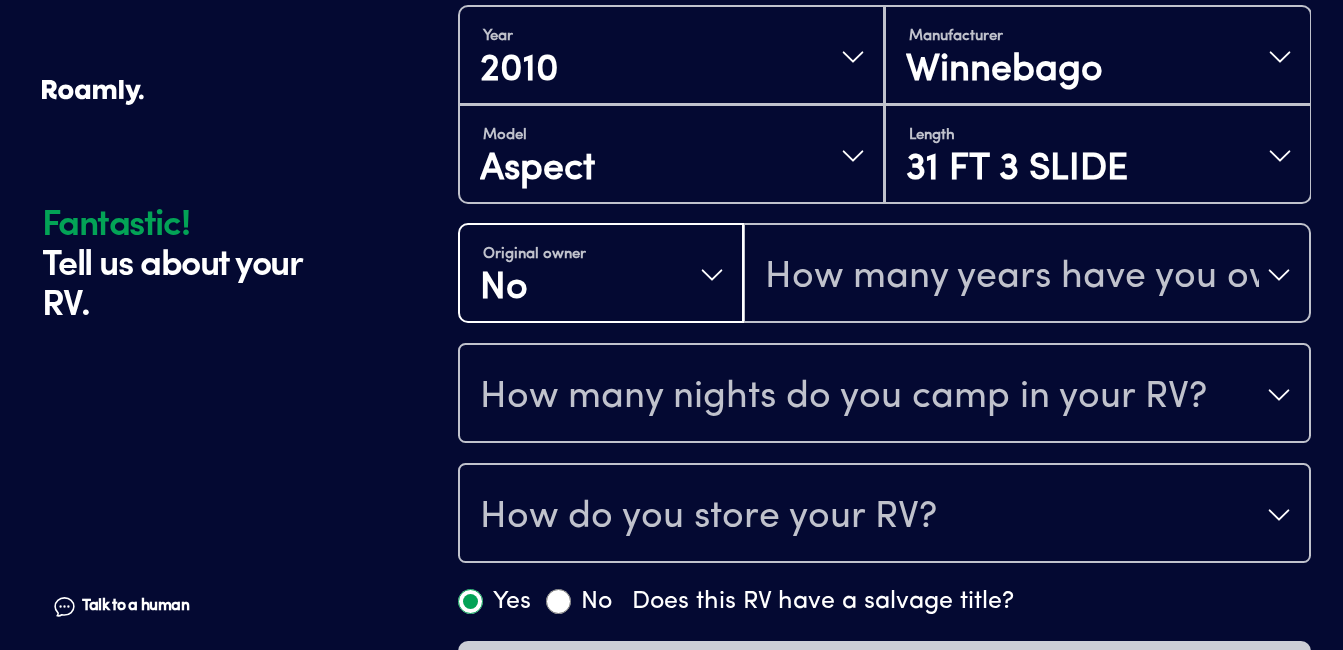 scroll, scrollTop: 590, scrollLeft: 0, axis: vertical 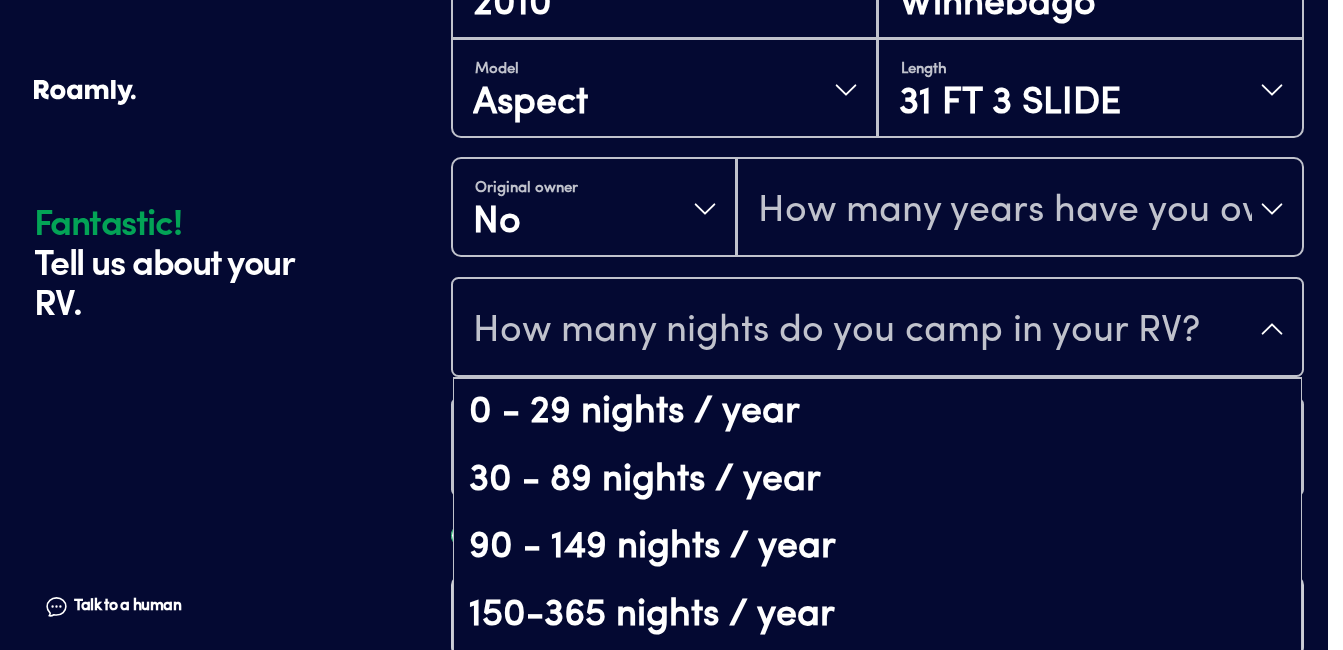 click on "How many nights do you camp in your RV?" at bounding box center (836, 331) 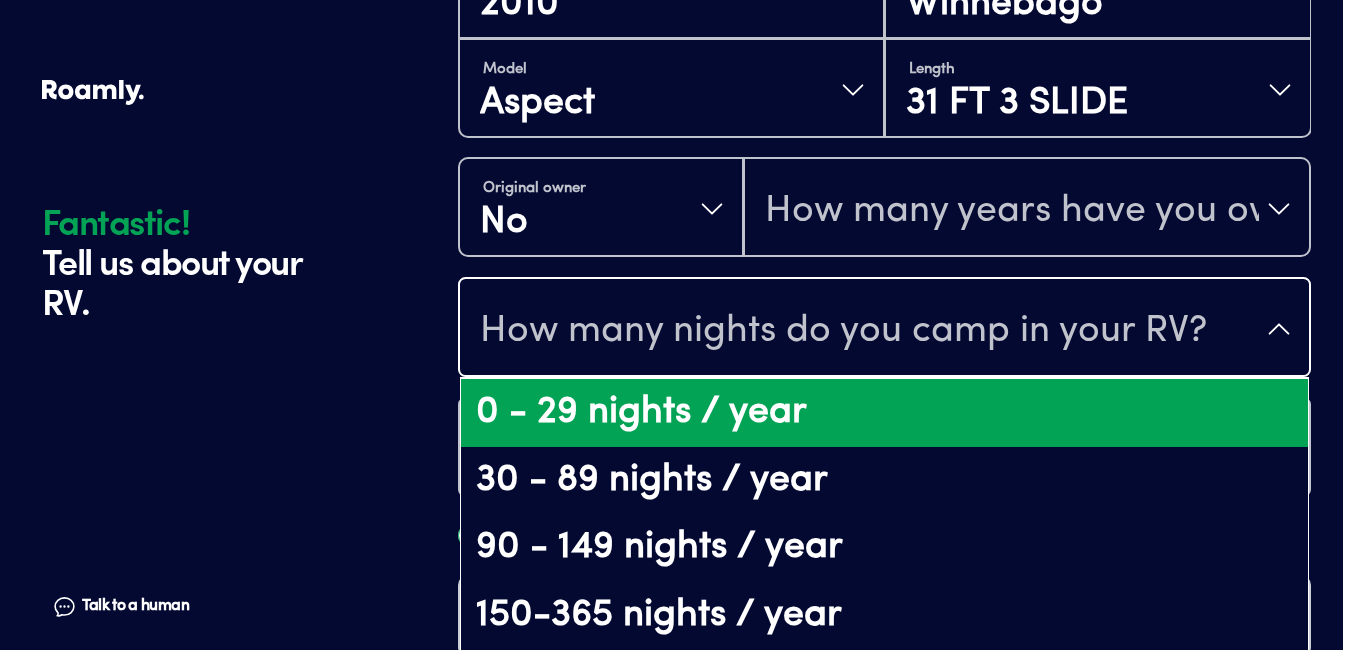 click on "0 - 29 nights / year" at bounding box center [884, 413] 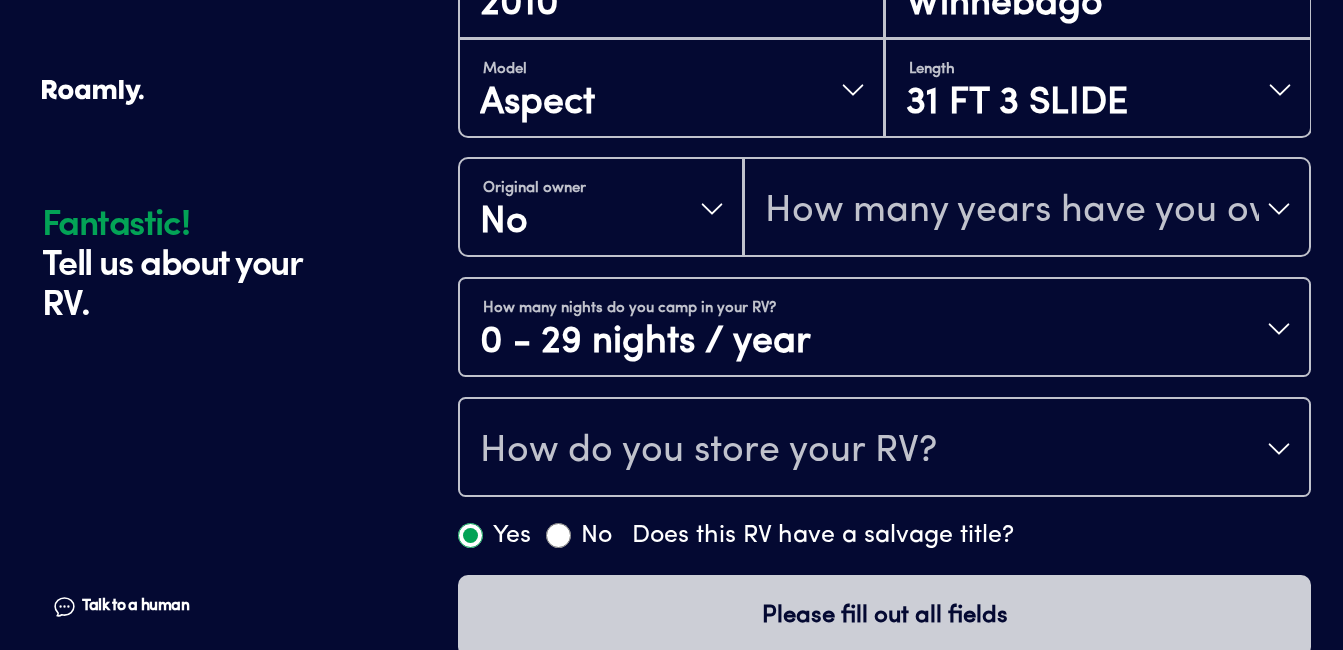click on "How do you store your RV?" at bounding box center (708, 451) 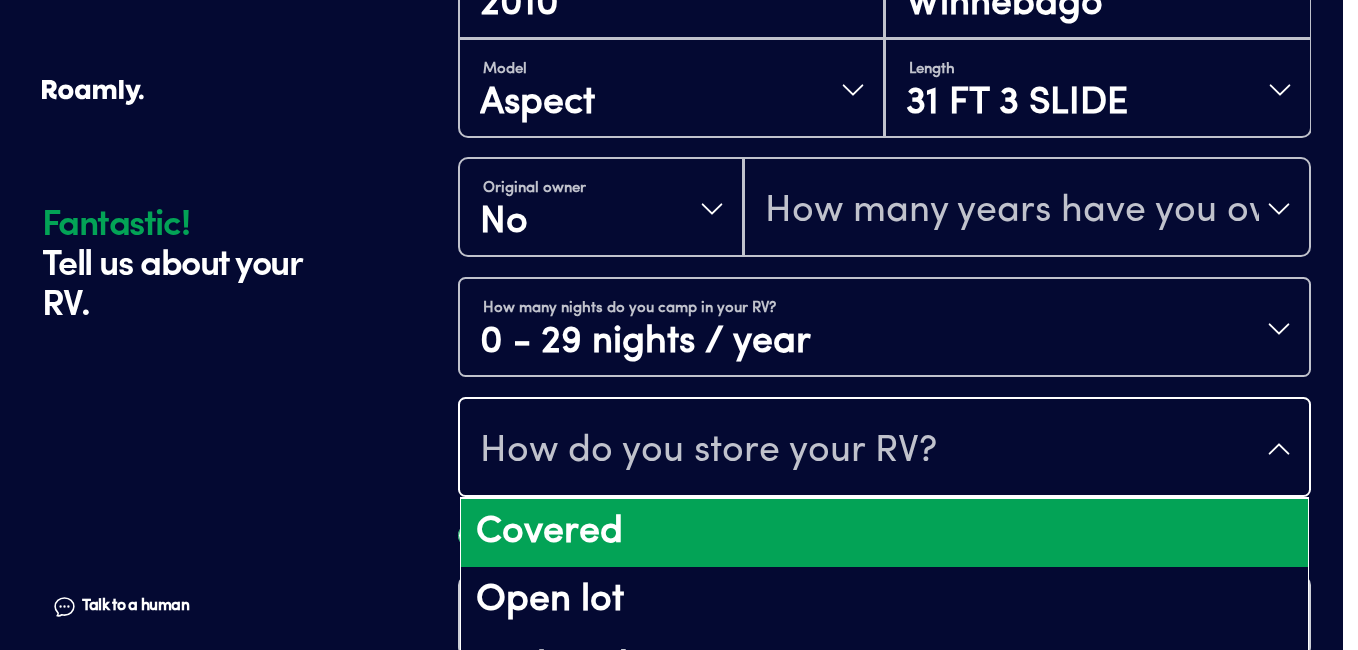 click on "Covered" at bounding box center (884, 533) 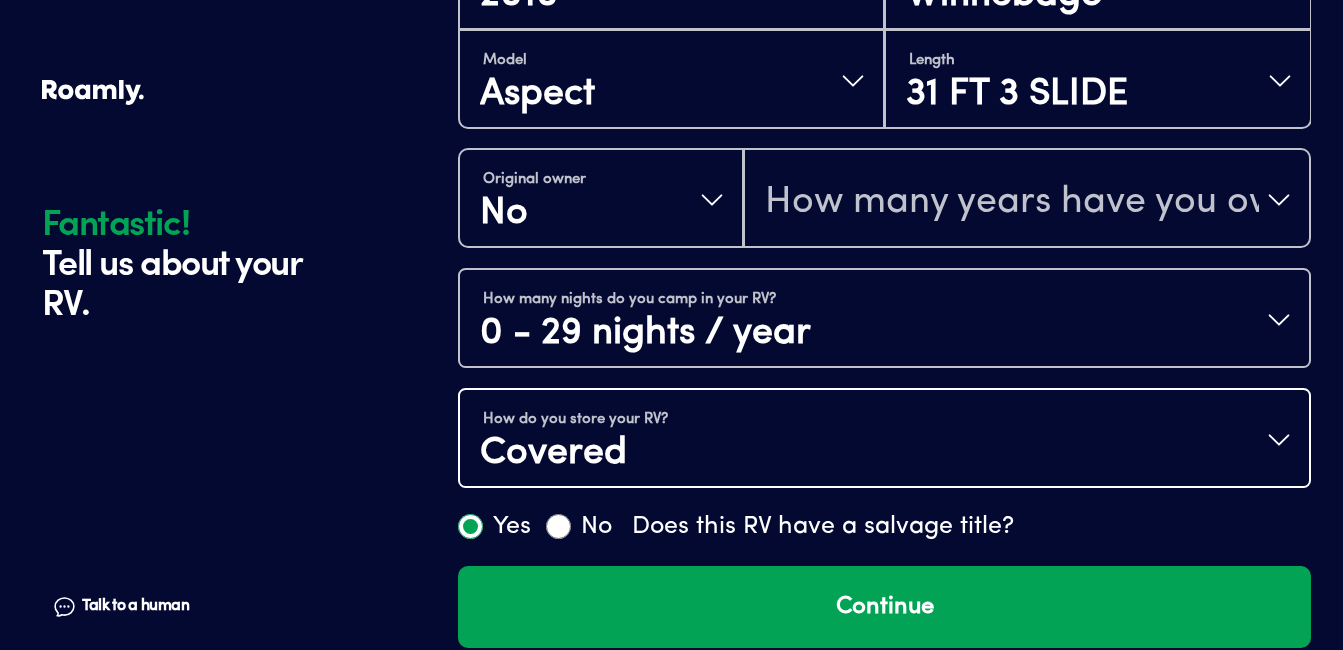 scroll, scrollTop: 627, scrollLeft: 0, axis: vertical 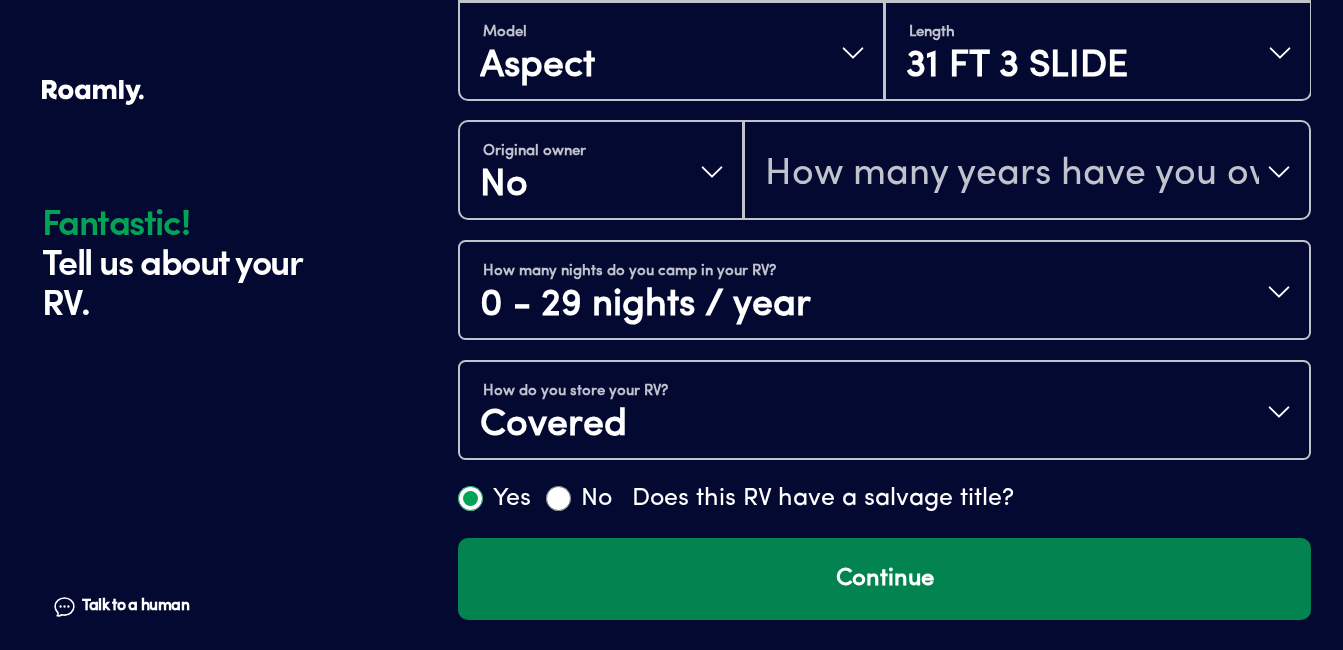 click on "Continue" at bounding box center [884, 579] 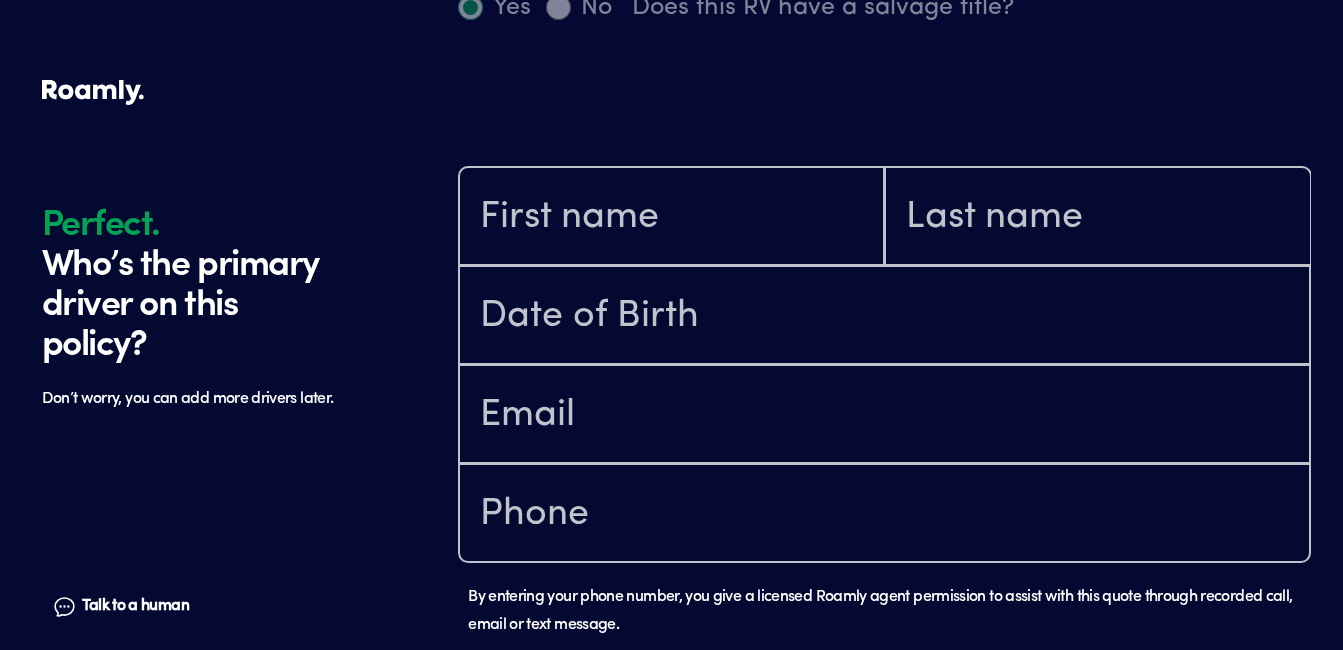 scroll, scrollTop: 1185, scrollLeft: 0, axis: vertical 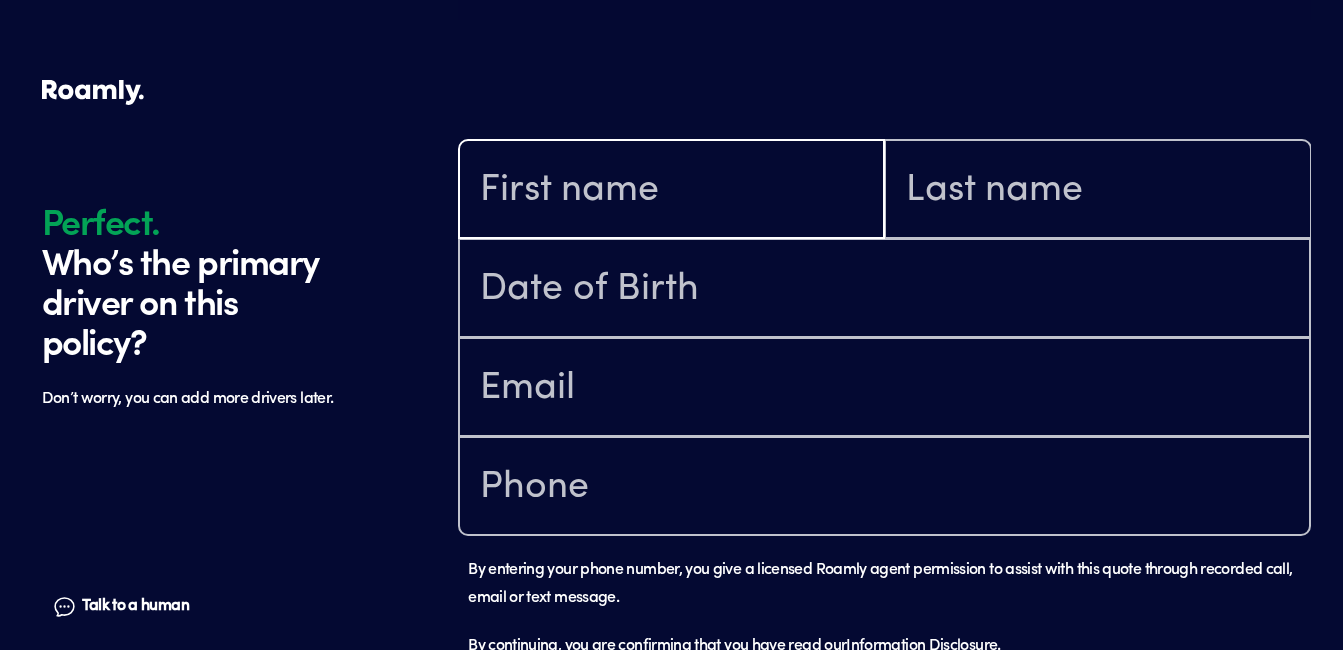 click at bounding box center (671, 191) 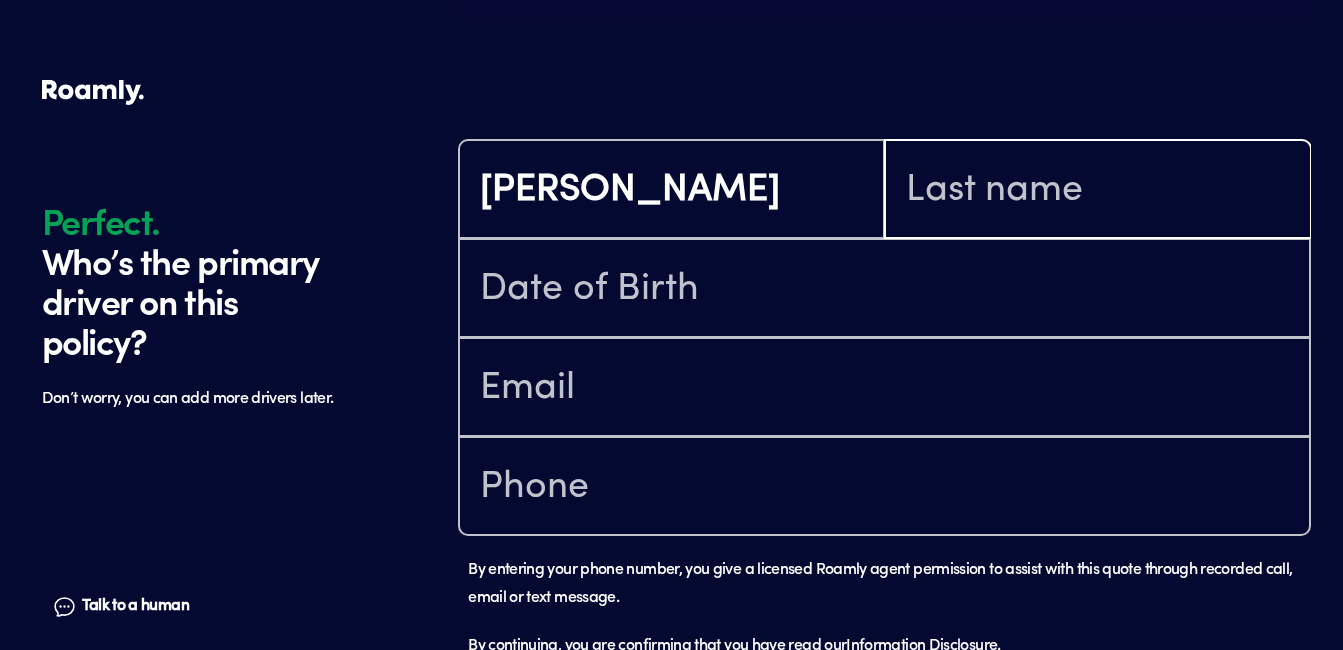 type on "[PERSON_NAME]" 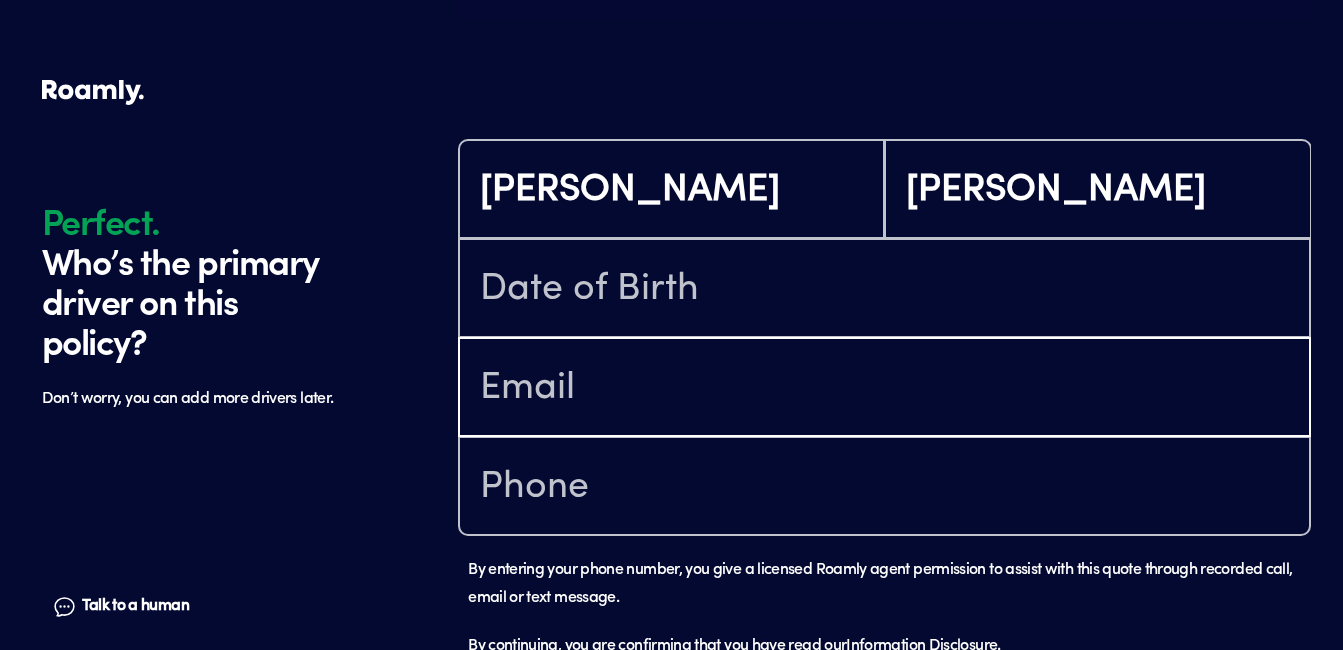 type on "[EMAIL_ADDRESS][DOMAIN_NAME]" 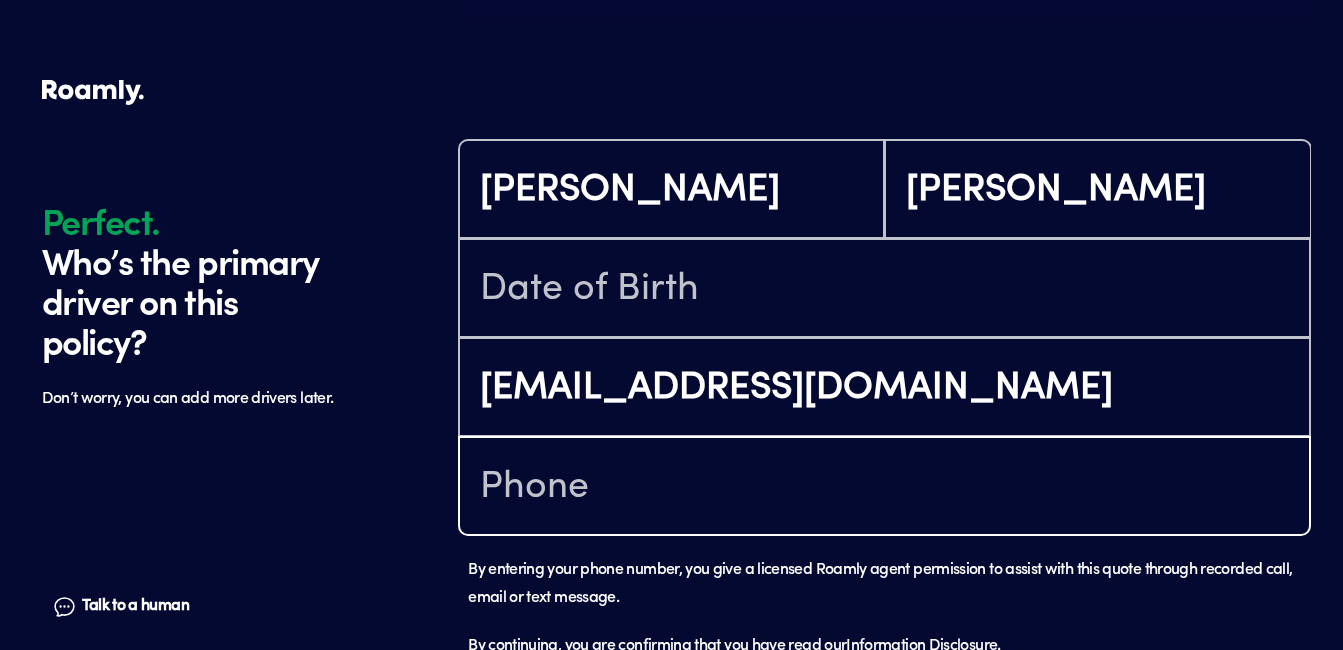 type on "[PHONE_NUMBER]" 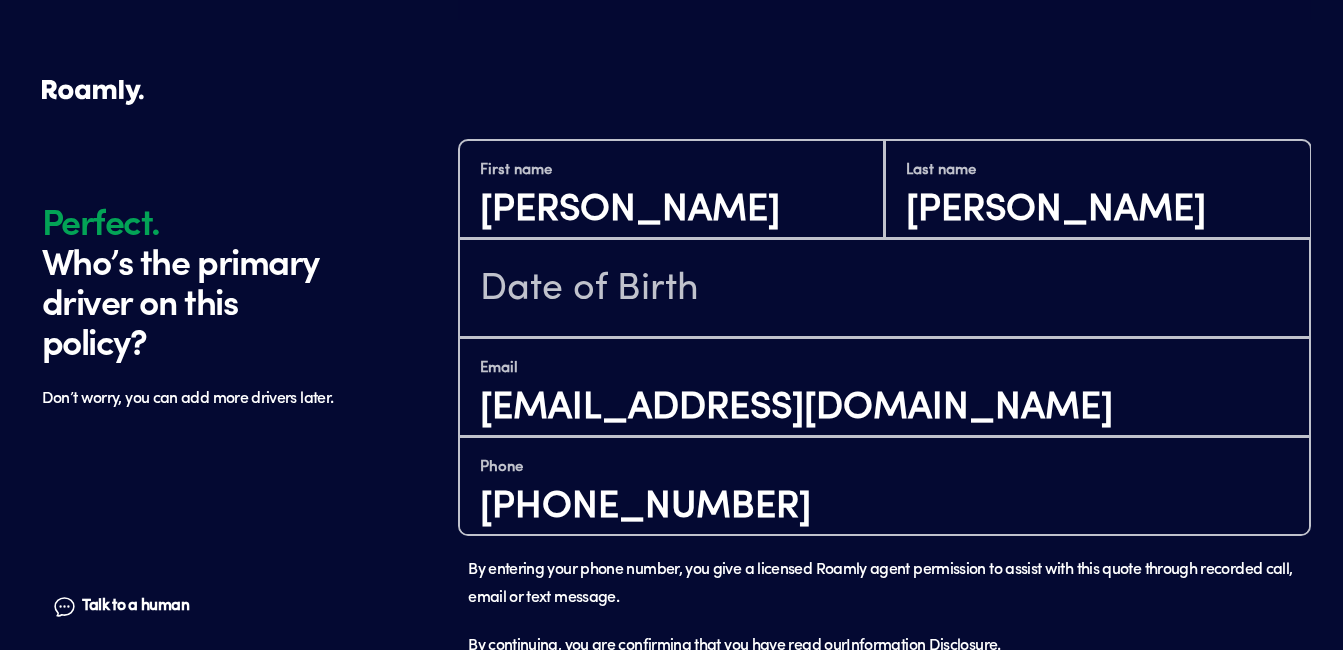 click at bounding box center [884, 288] 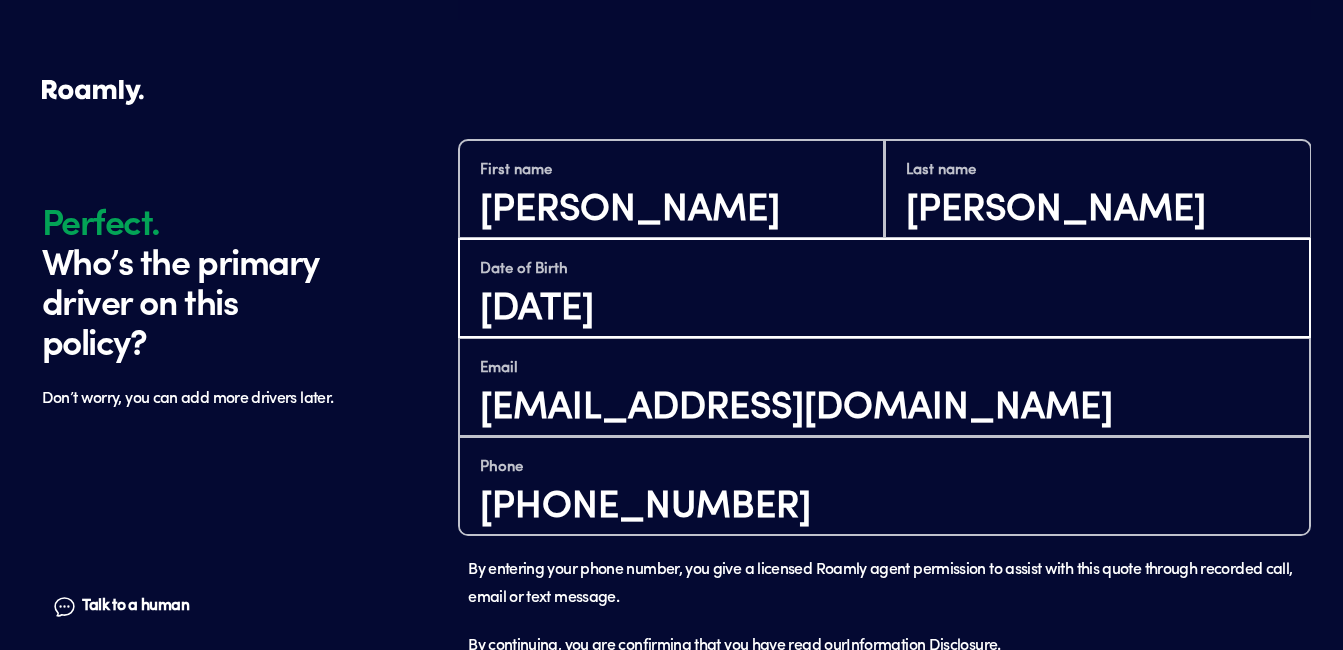 scroll, scrollTop: 1327, scrollLeft: 0, axis: vertical 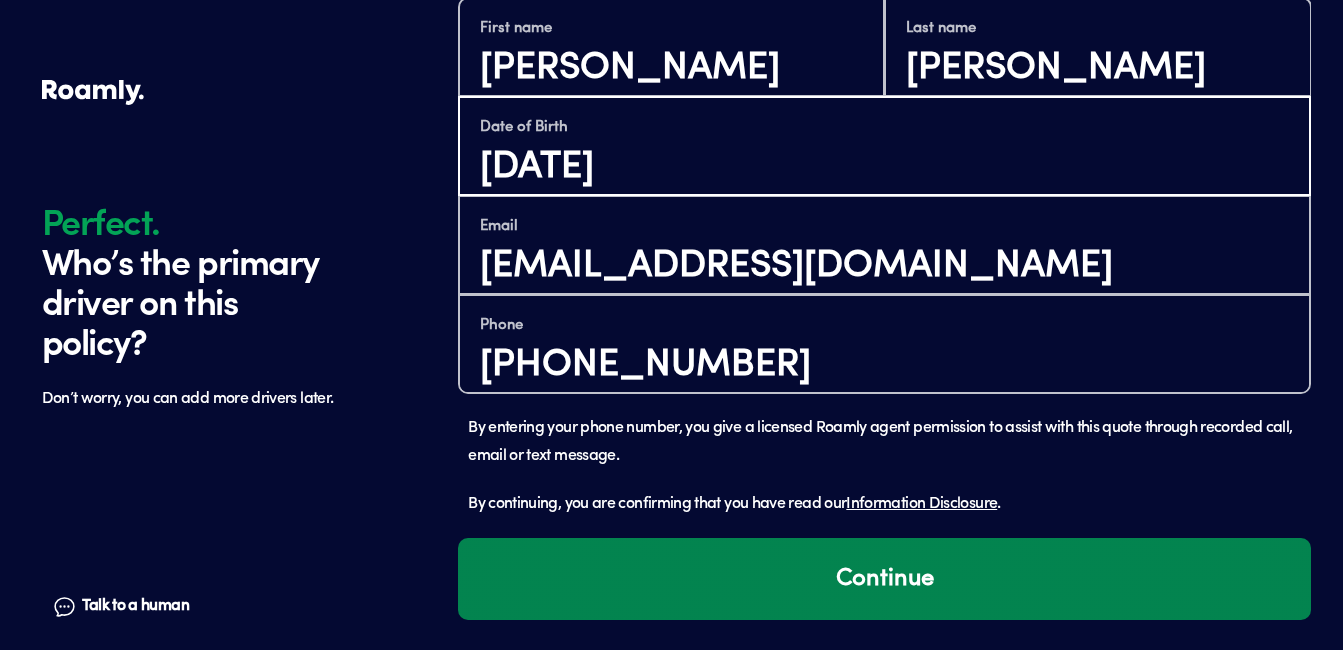 type on "[DATE]" 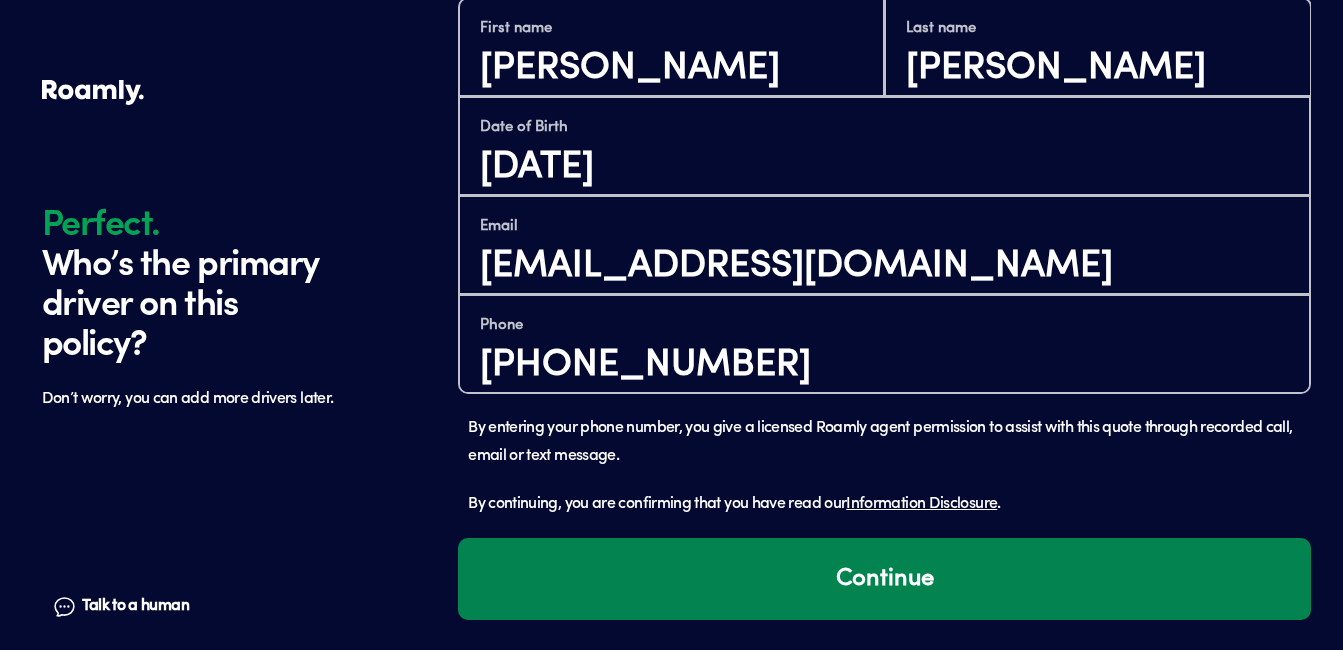 click on "Continue" at bounding box center [884, 579] 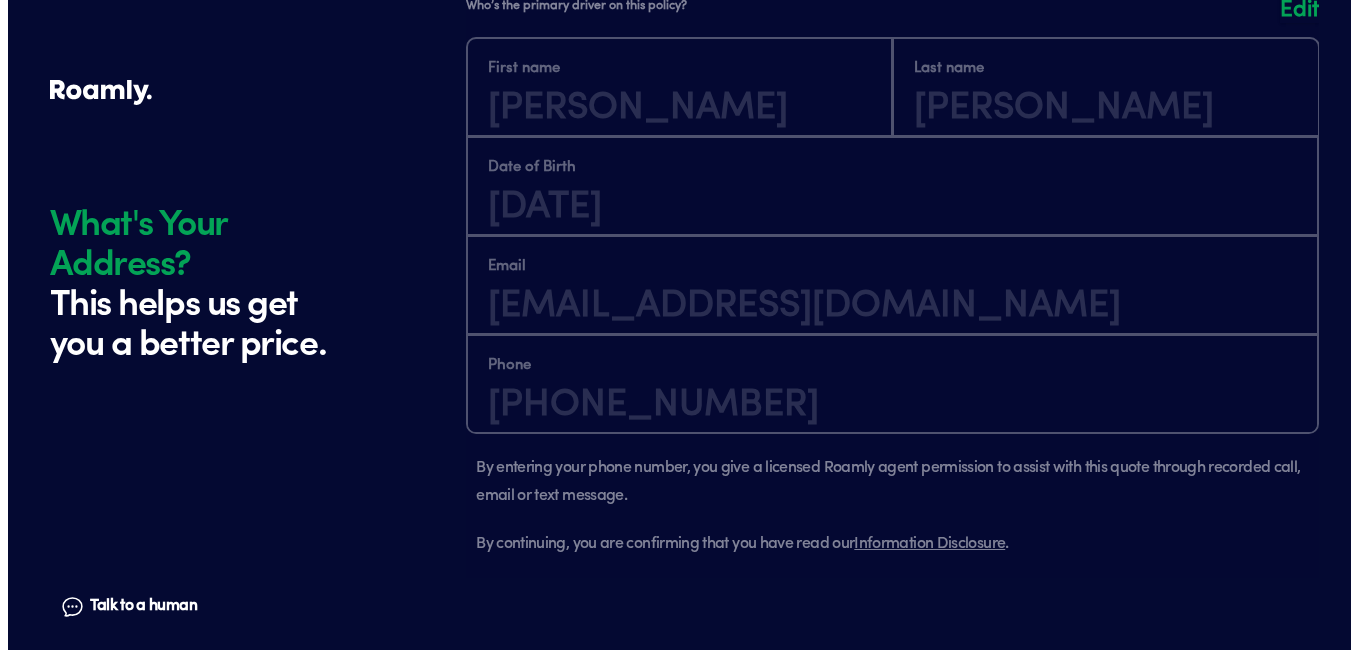 scroll, scrollTop: 1885, scrollLeft: 0, axis: vertical 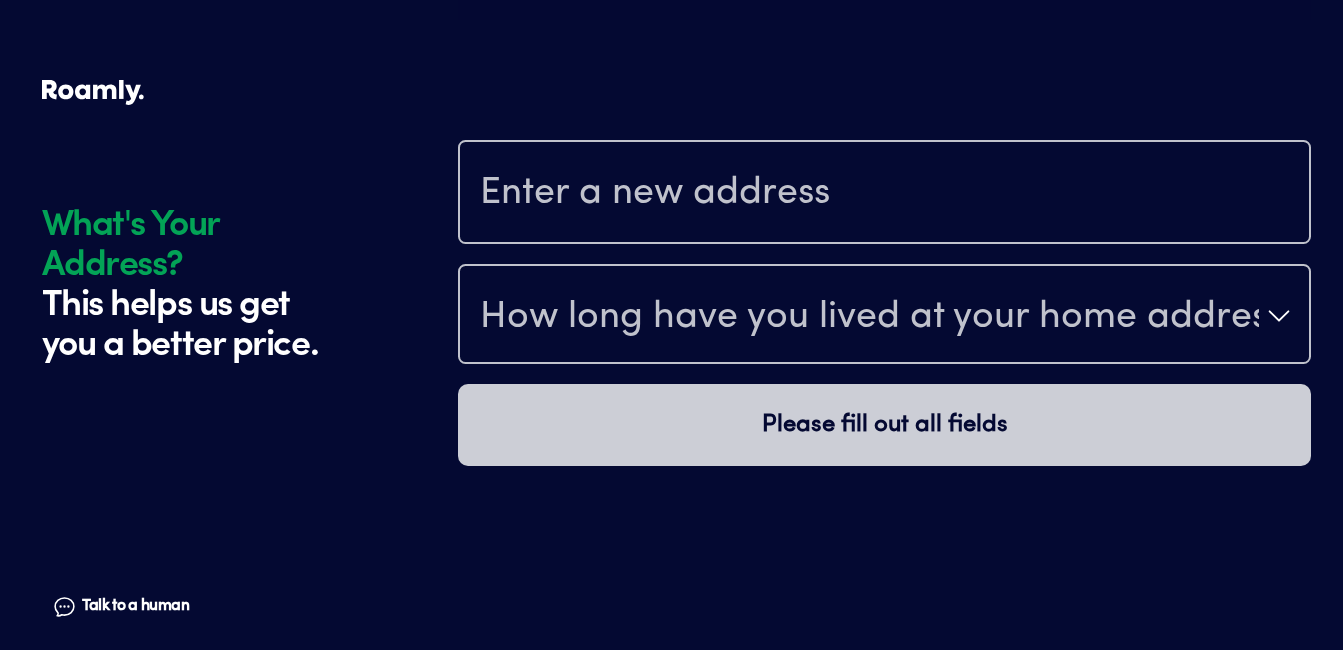 click at bounding box center (884, 194) 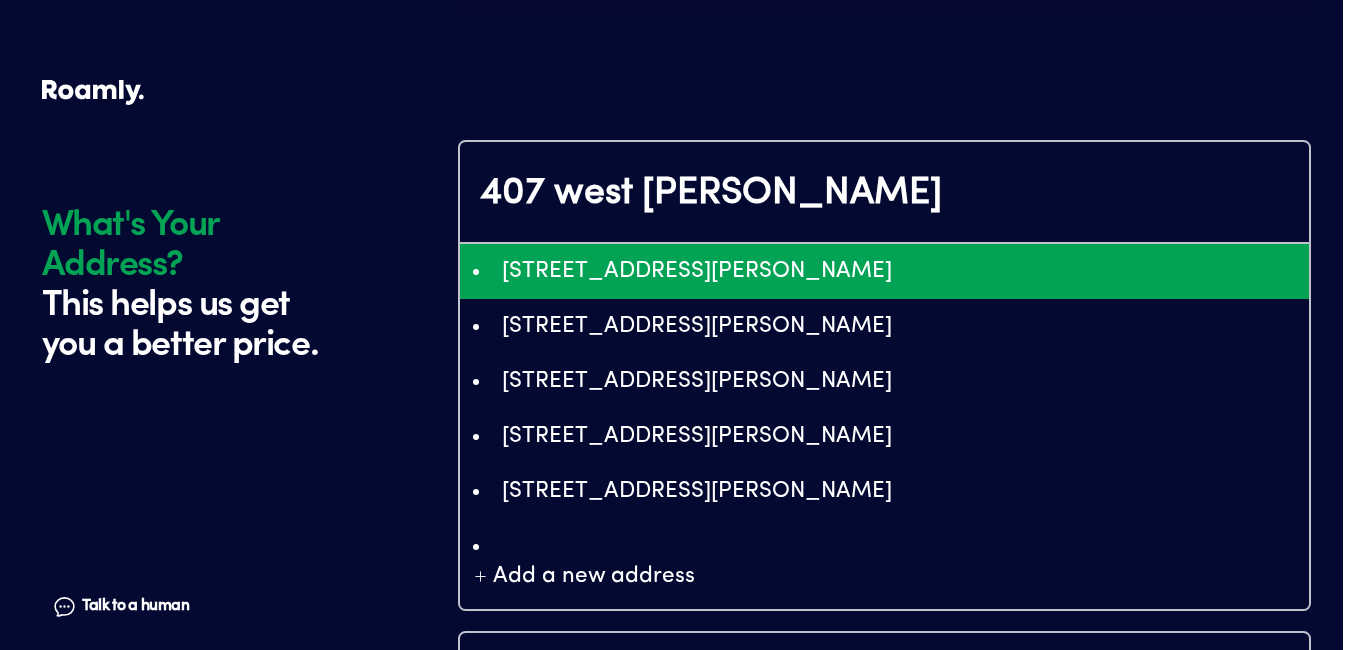 type on "ChIJeUvSXb9Yu4cRftdOiLmm4rI" 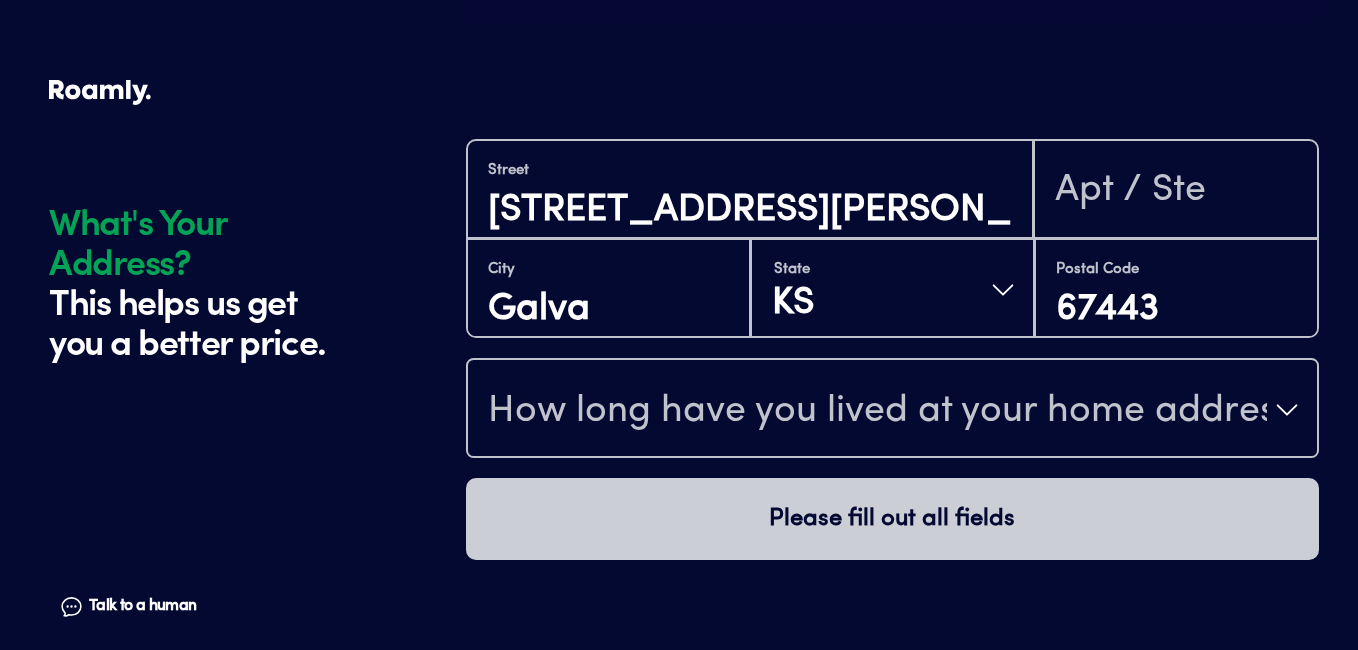 click on "How long have you lived at your home address?" at bounding box center (877, 412) 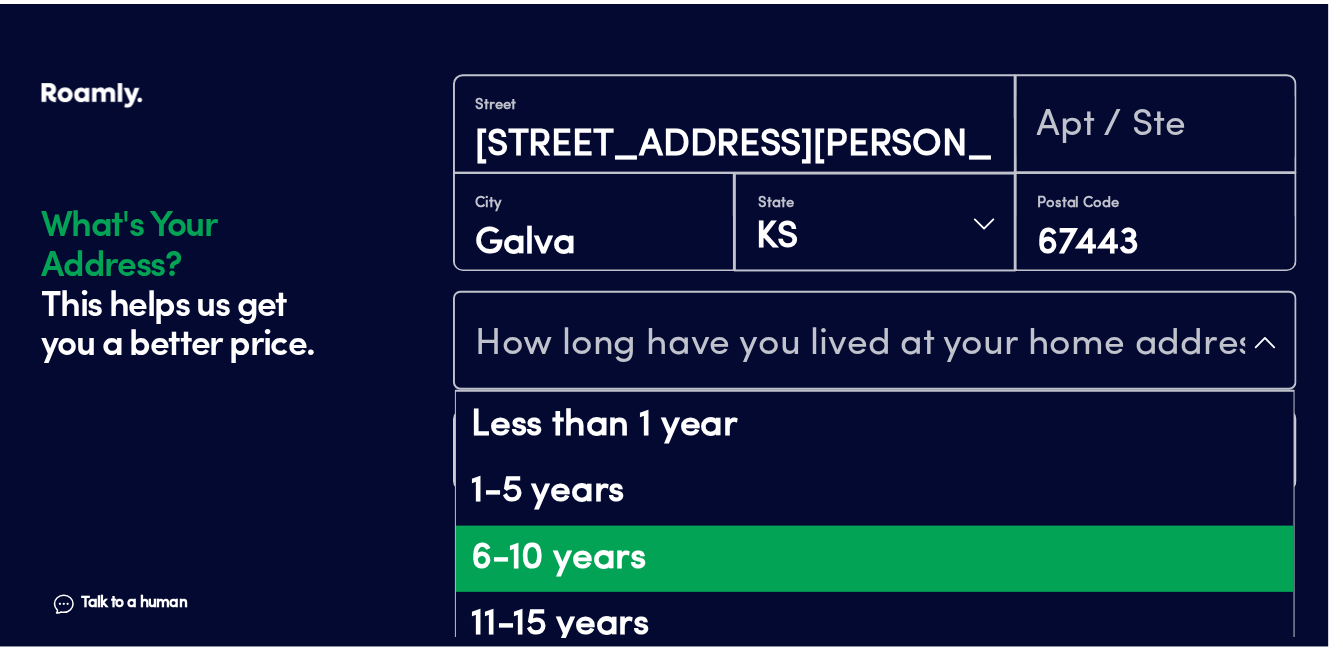 scroll, scrollTop: 100, scrollLeft: 0, axis: vertical 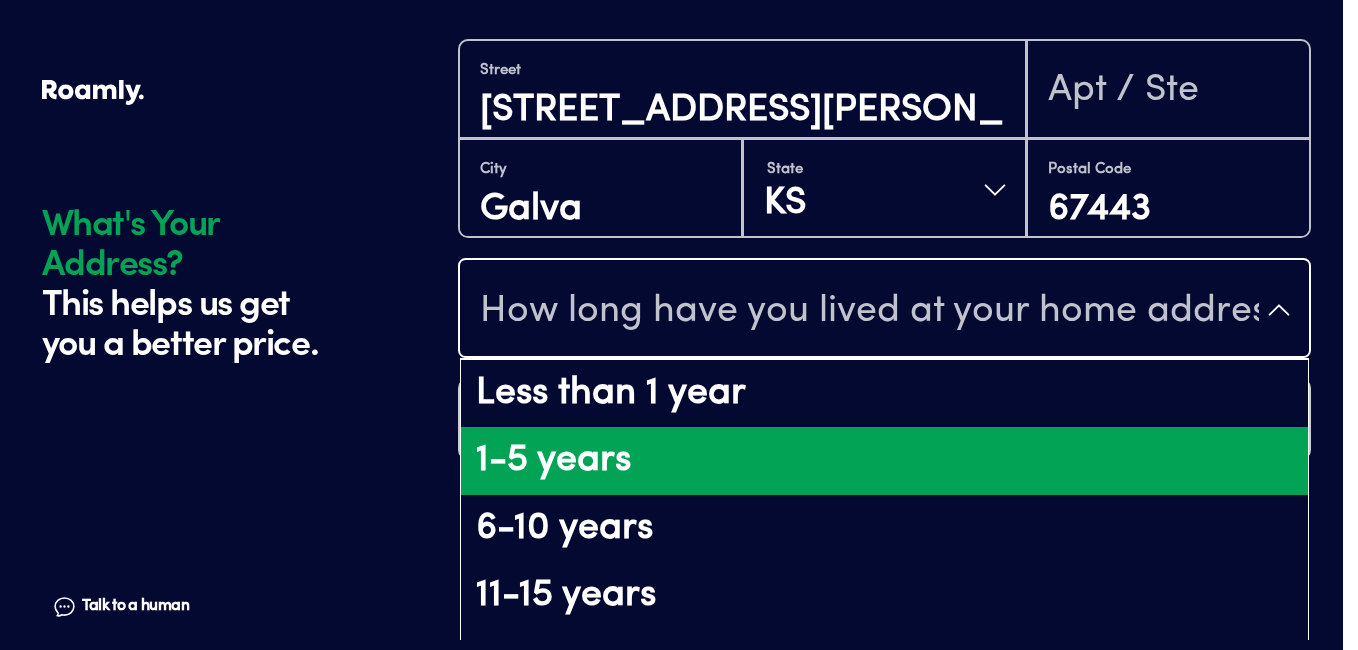 click on "1-5 years" at bounding box center (884, 461) 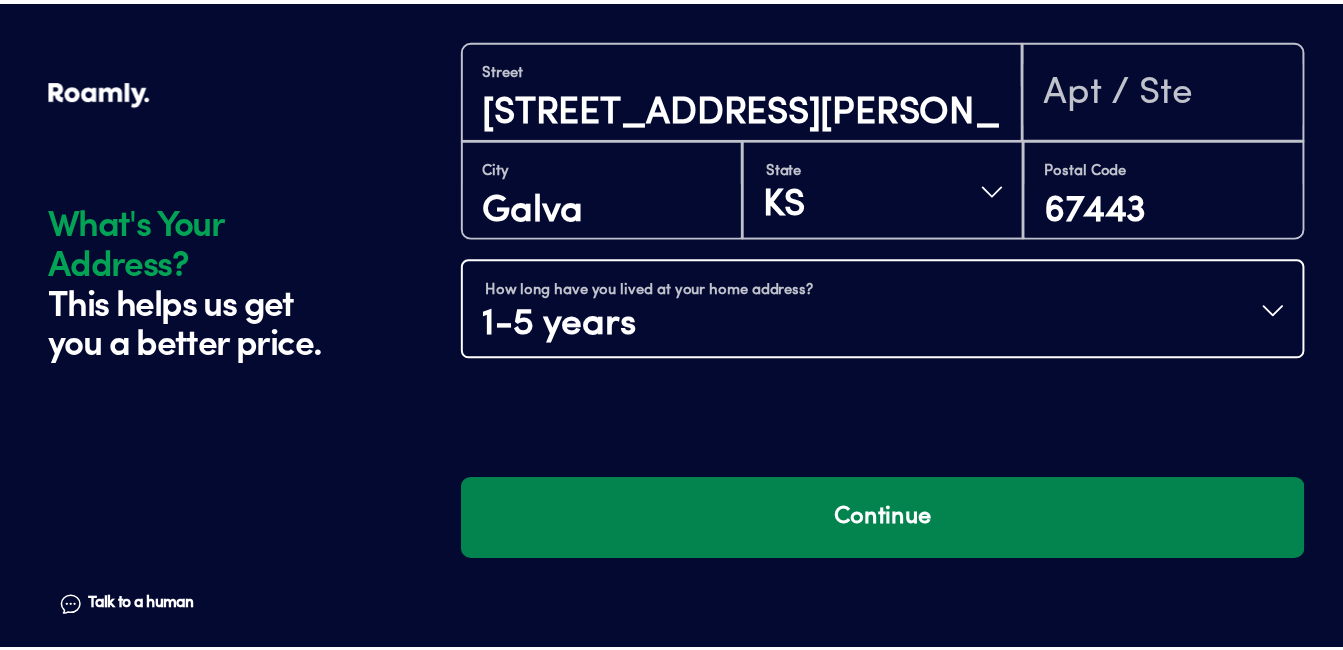 scroll, scrollTop: 0, scrollLeft: 0, axis: both 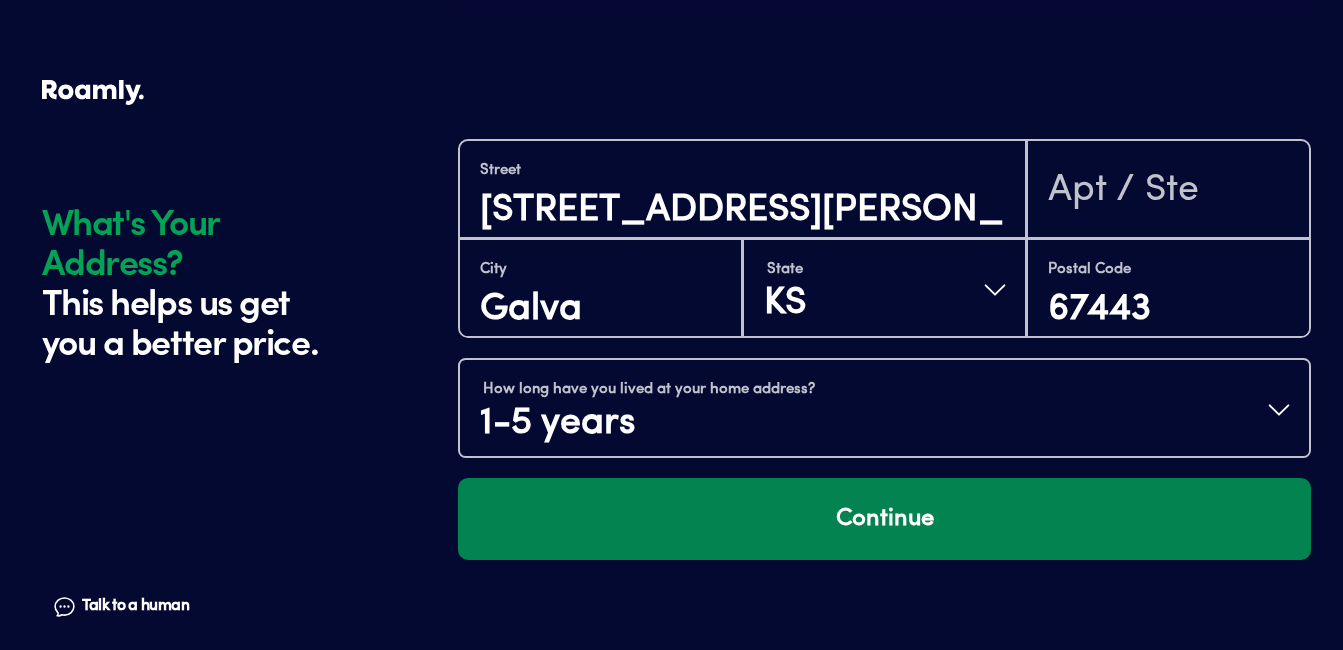click on "Continue" at bounding box center (884, 519) 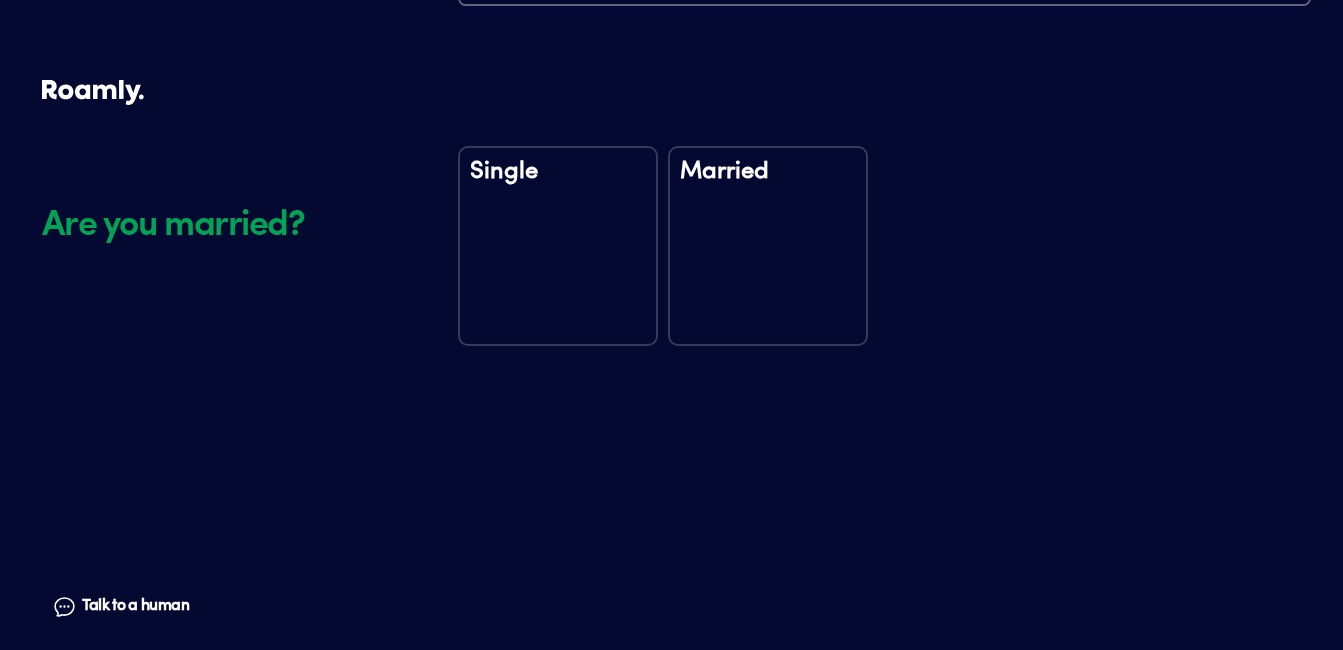 scroll, scrollTop: 2356, scrollLeft: 0, axis: vertical 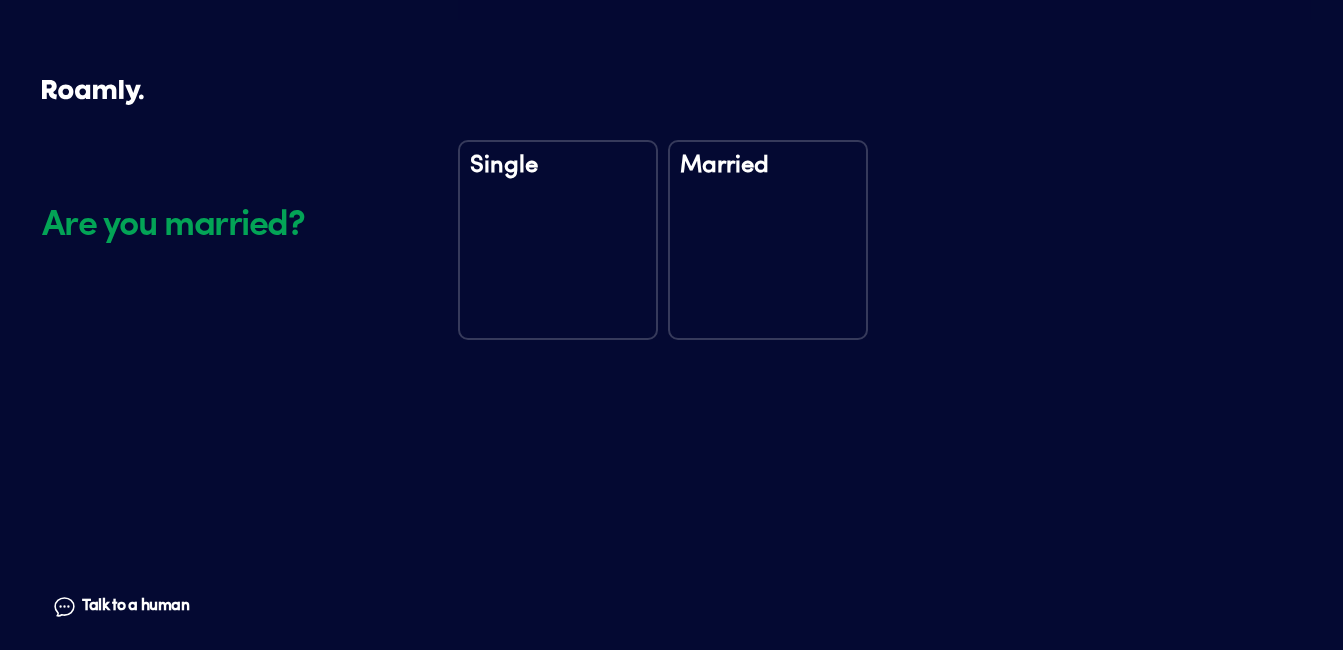 click on "Married" at bounding box center [768, 240] 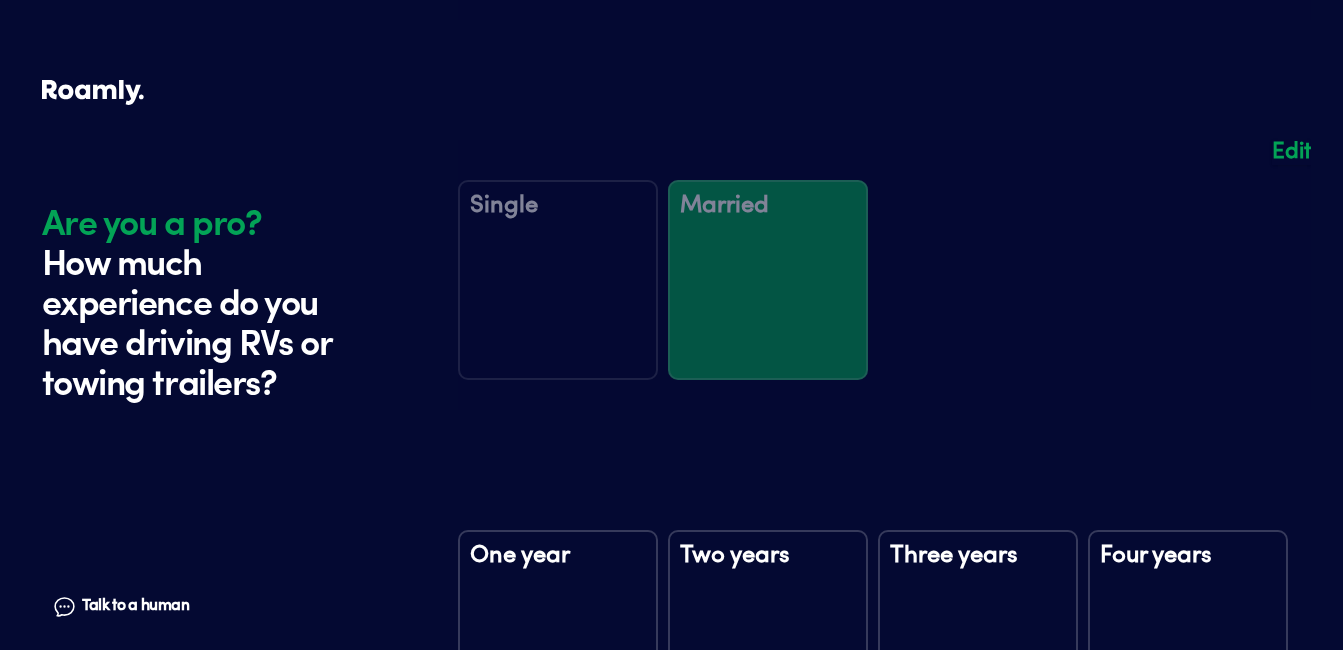 scroll, scrollTop: 2746, scrollLeft: 0, axis: vertical 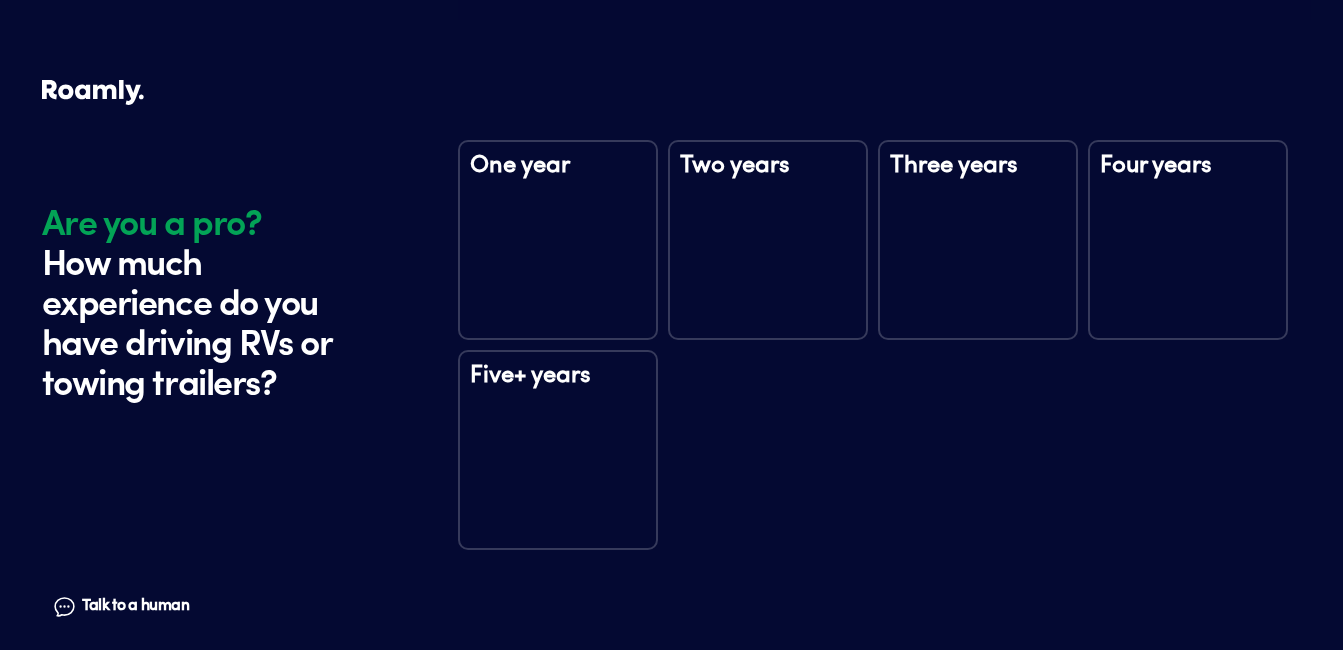 click on "Five+ years" at bounding box center [558, 394] 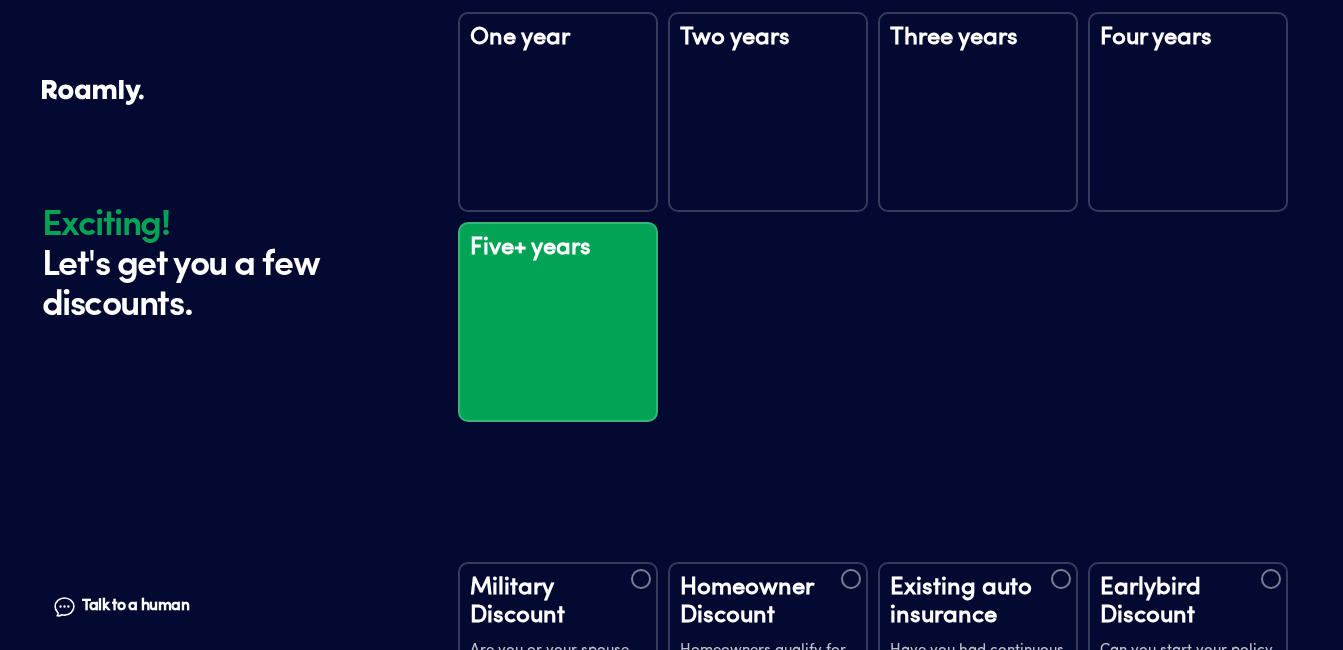 scroll, scrollTop: 3336, scrollLeft: 0, axis: vertical 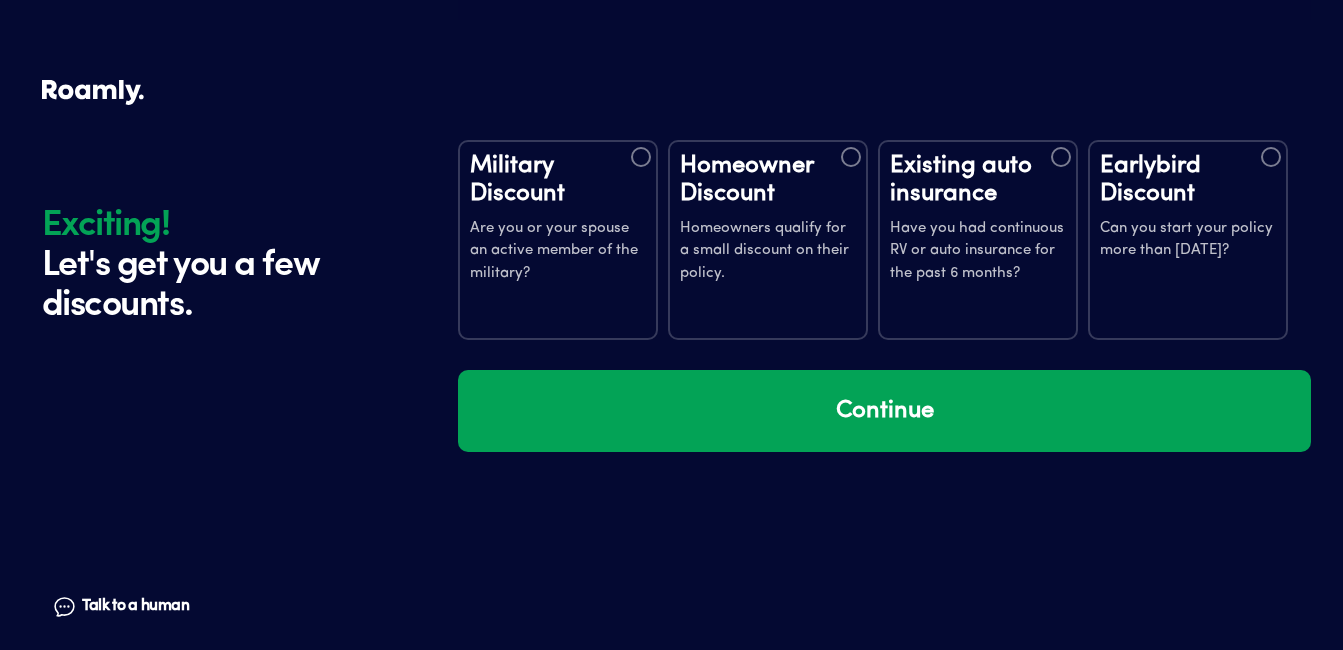 click on "Homeowners qualify for a small discount on their policy." at bounding box center [768, 252] 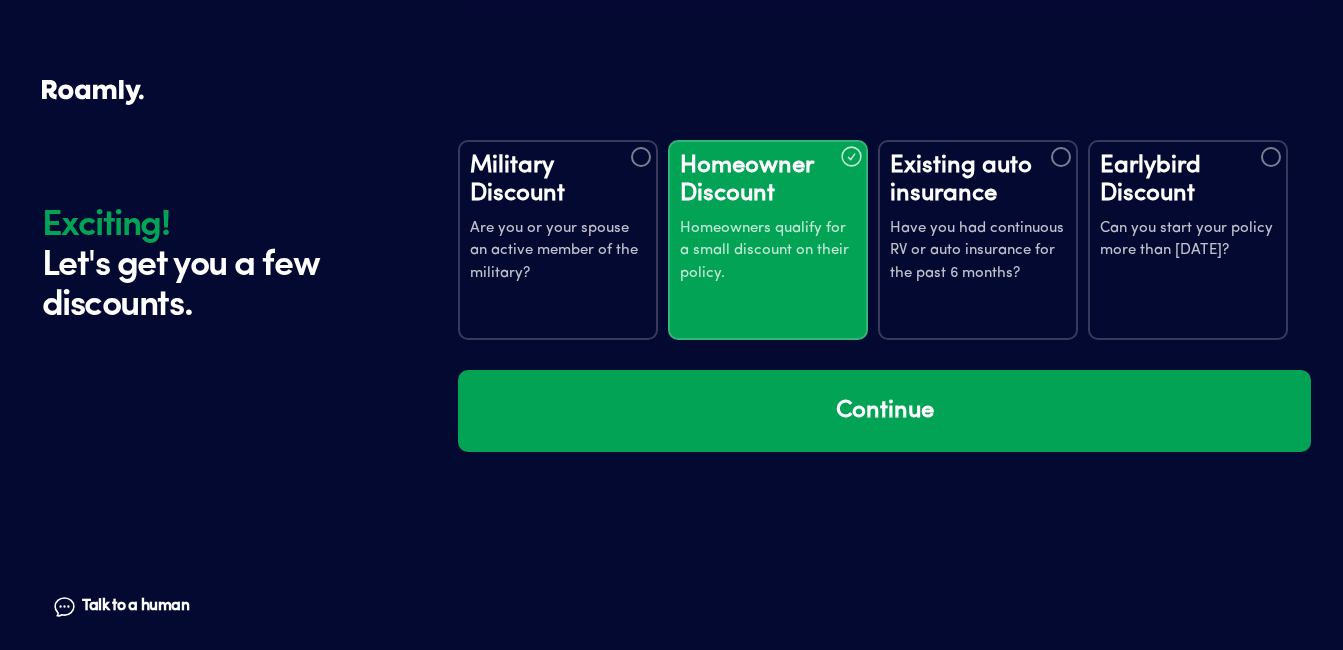 click on "Have you had continuous RV or auto insurance for the past 6 months?" at bounding box center [978, 252] 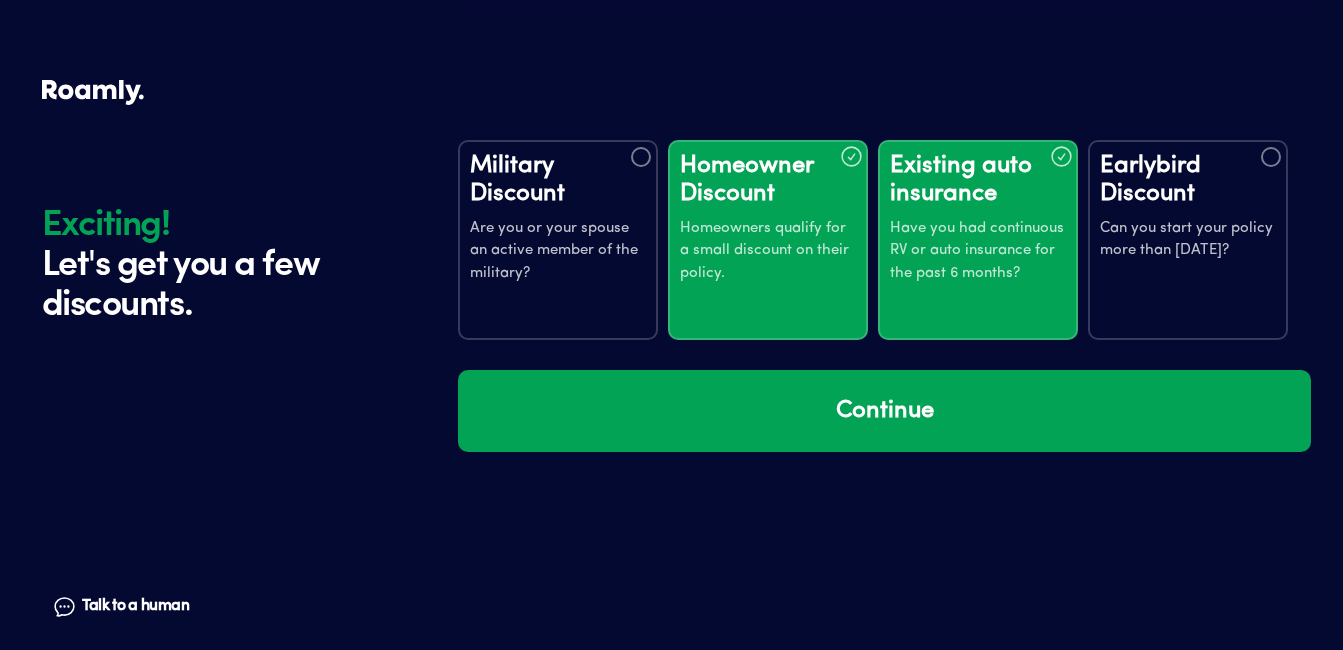 click on "Can you start your policy more than [DATE]?" at bounding box center (1188, 240) 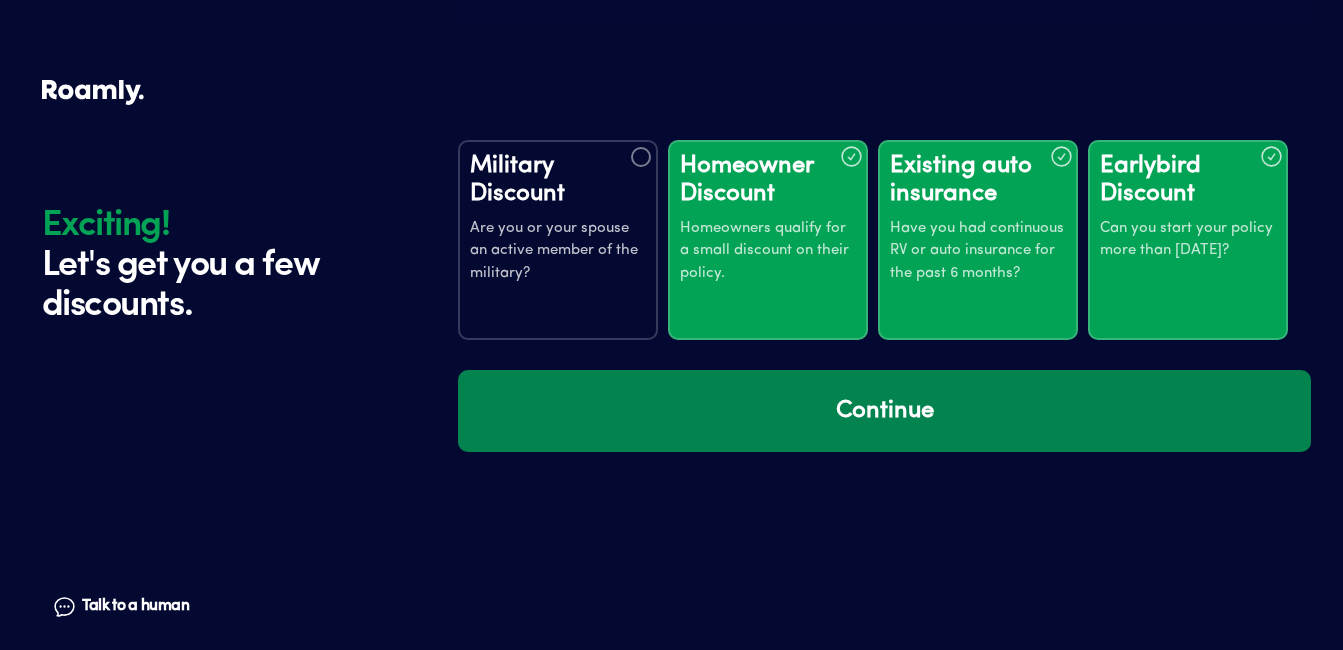 click on "Continue" at bounding box center (884, 411) 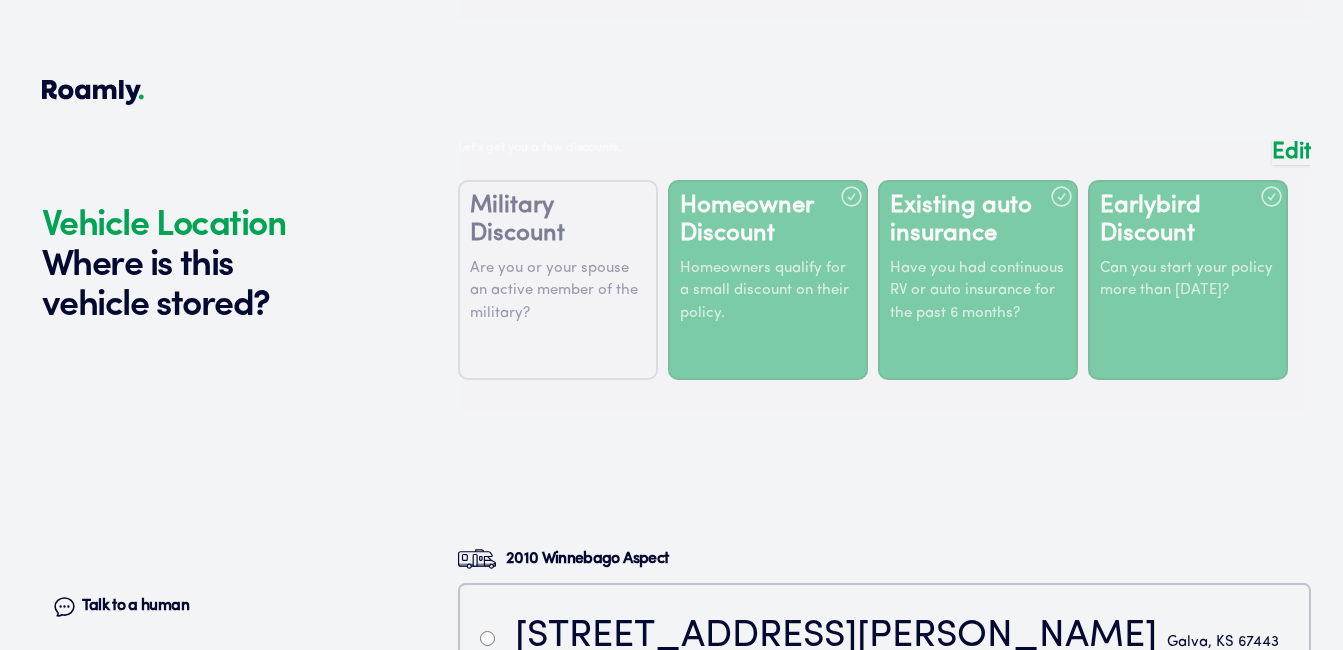 scroll, scrollTop: 3726, scrollLeft: 0, axis: vertical 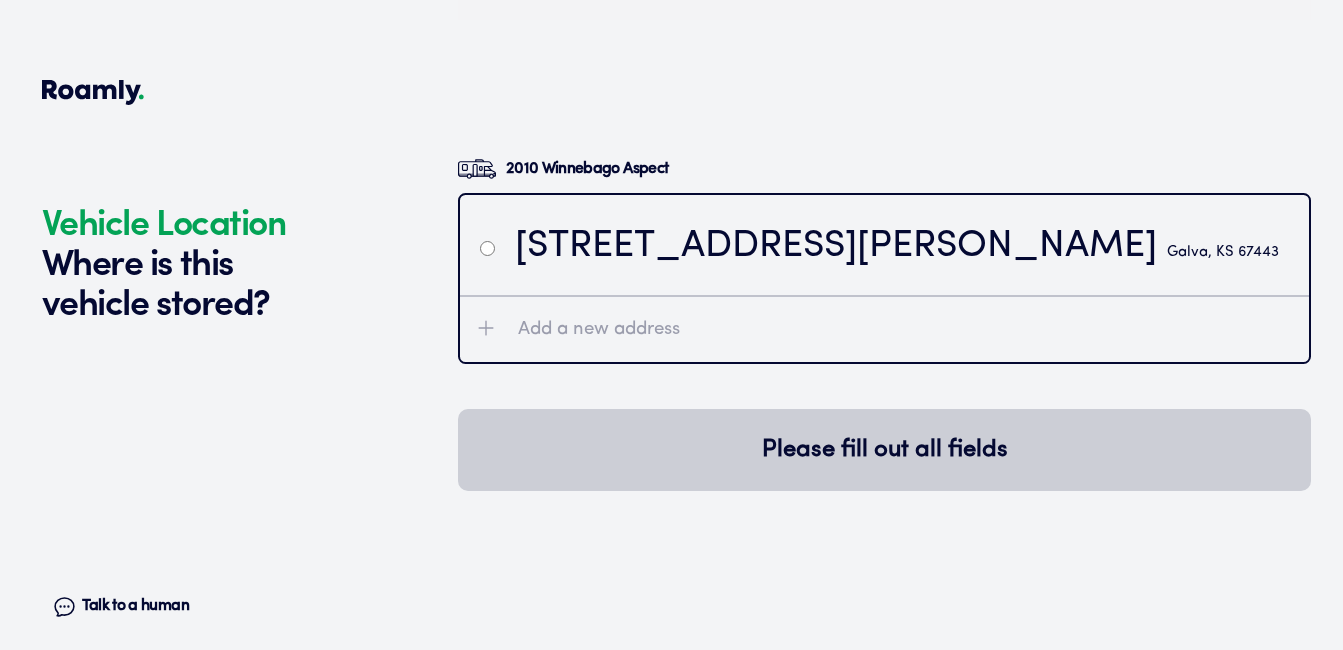 click on "[STREET_ADDRESS][PERSON_NAME]" at bounding box center [884, 245] 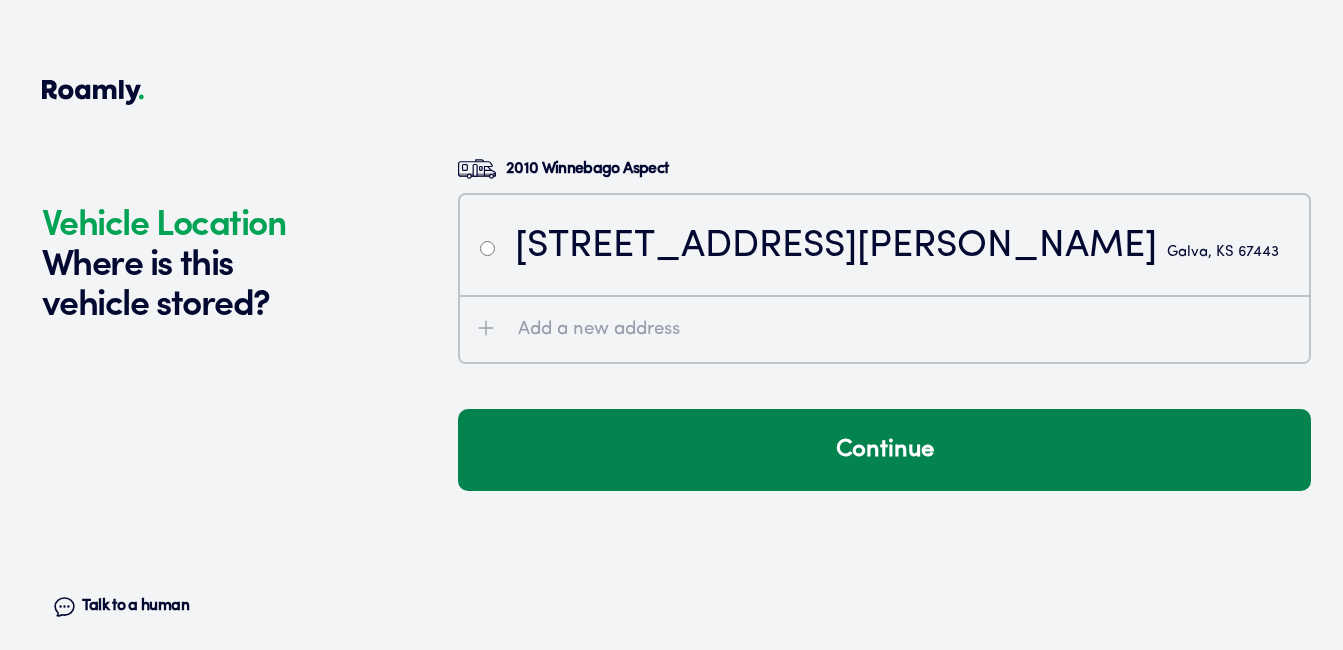 click on "Continue" at bounding box center (884, 450) 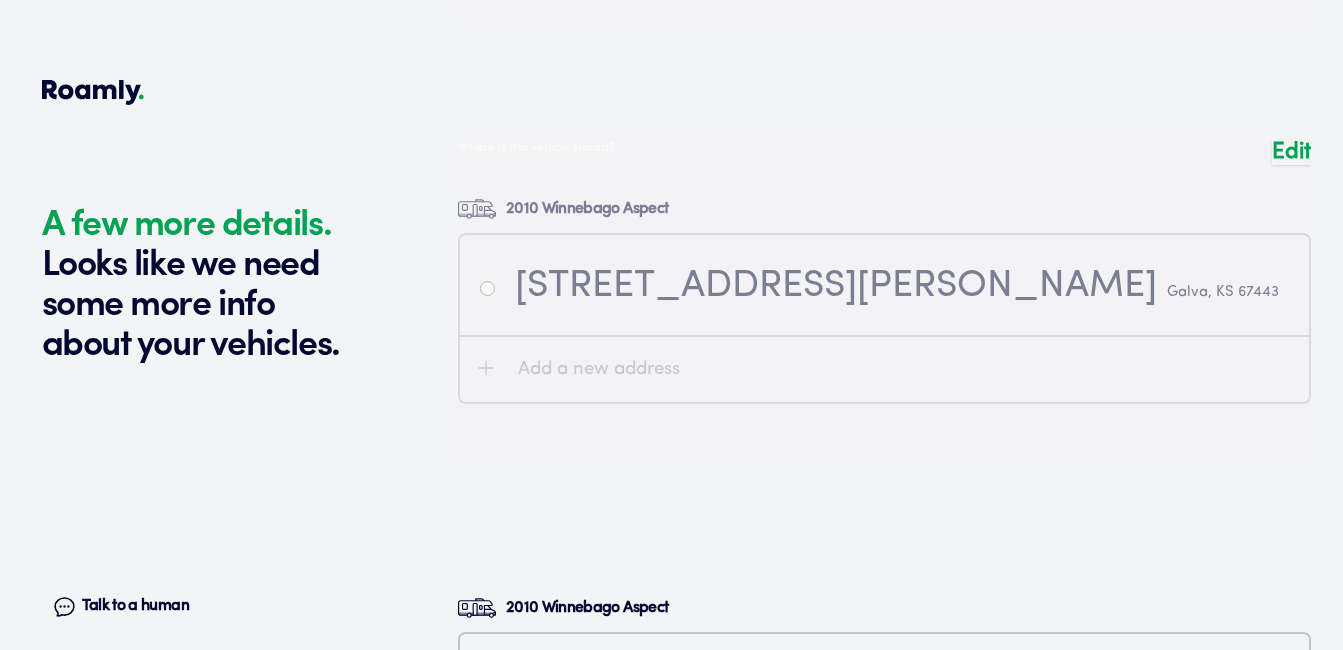 scroll, scrollTop: 4165, scrollLeft: 0, axis: vertical 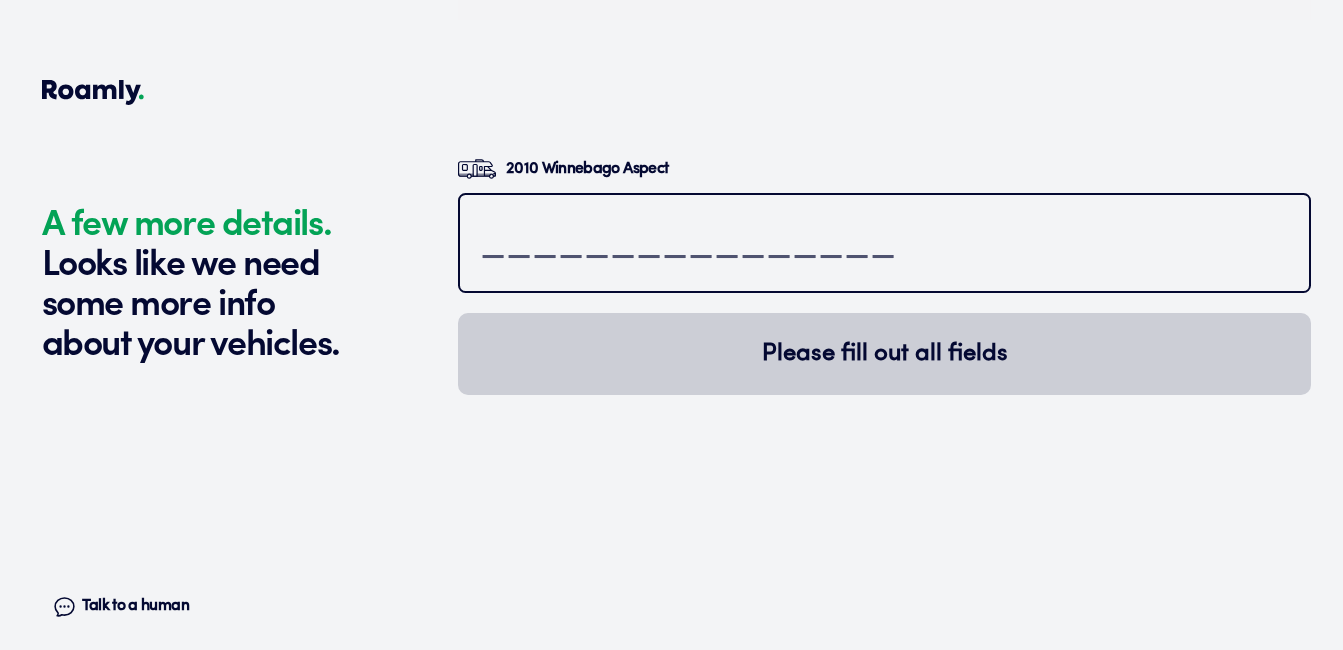 click at bounding box center [884, 245] 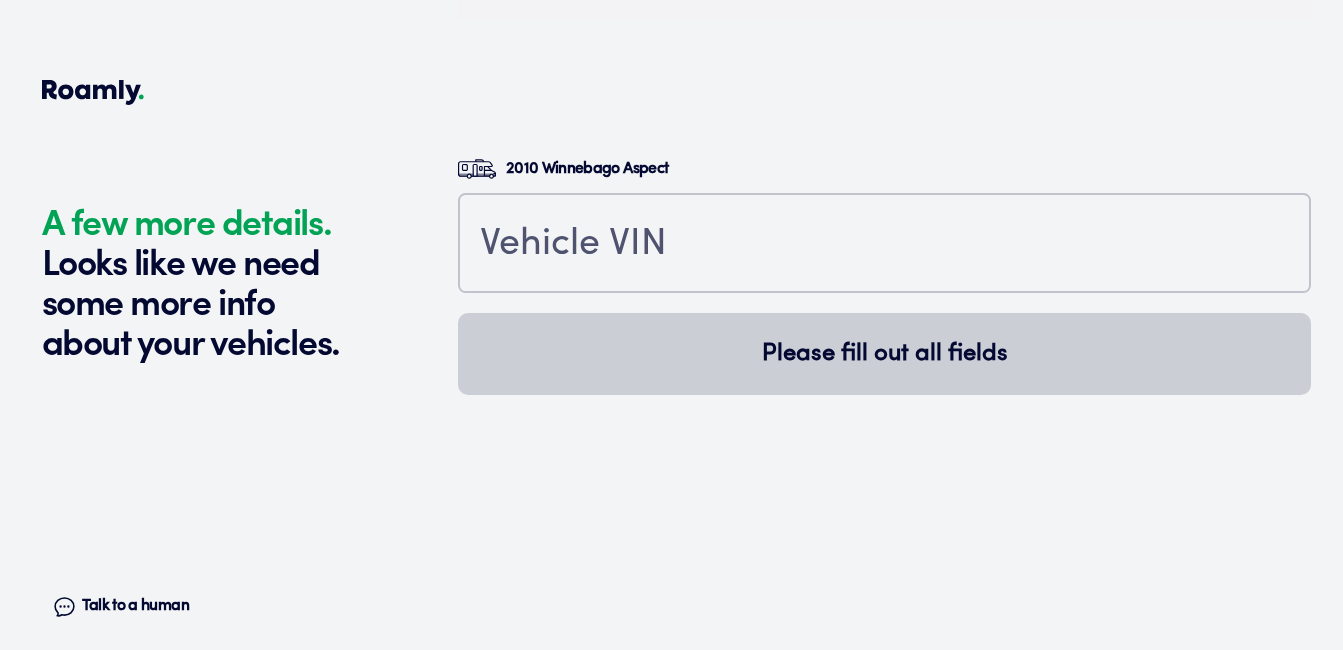 click on "Talk to a human" at bounding box center (135, 606) 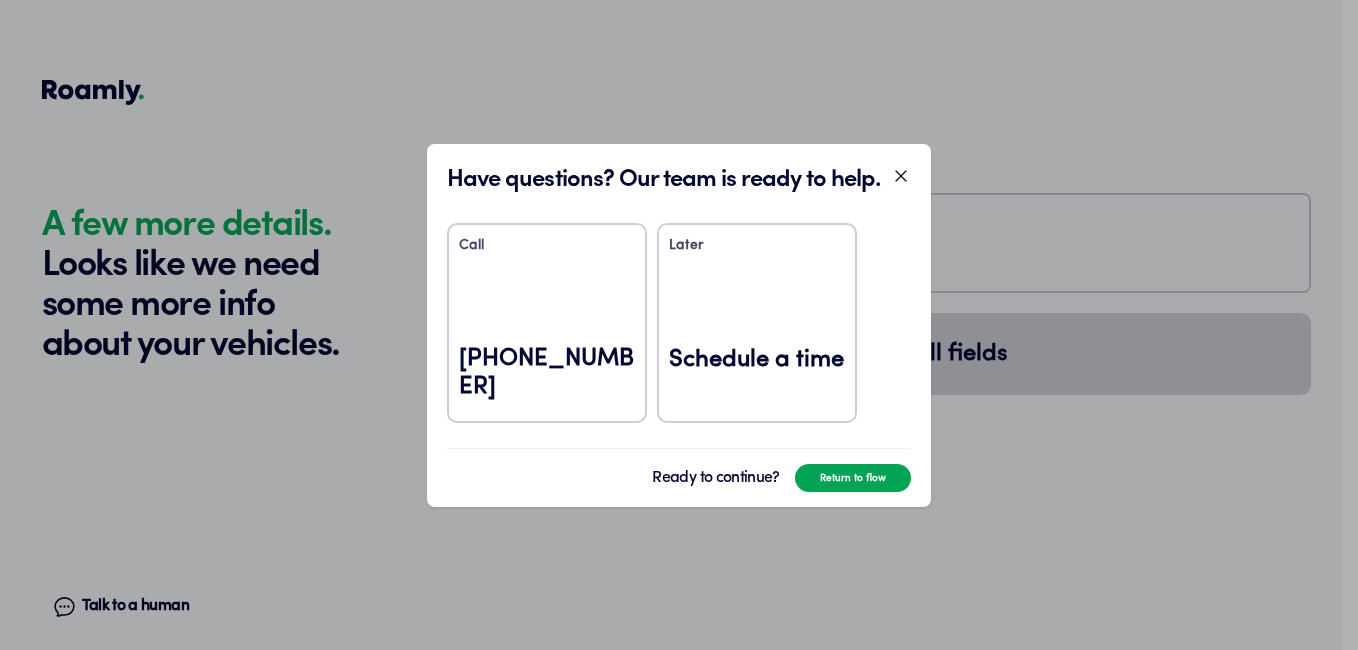 click 